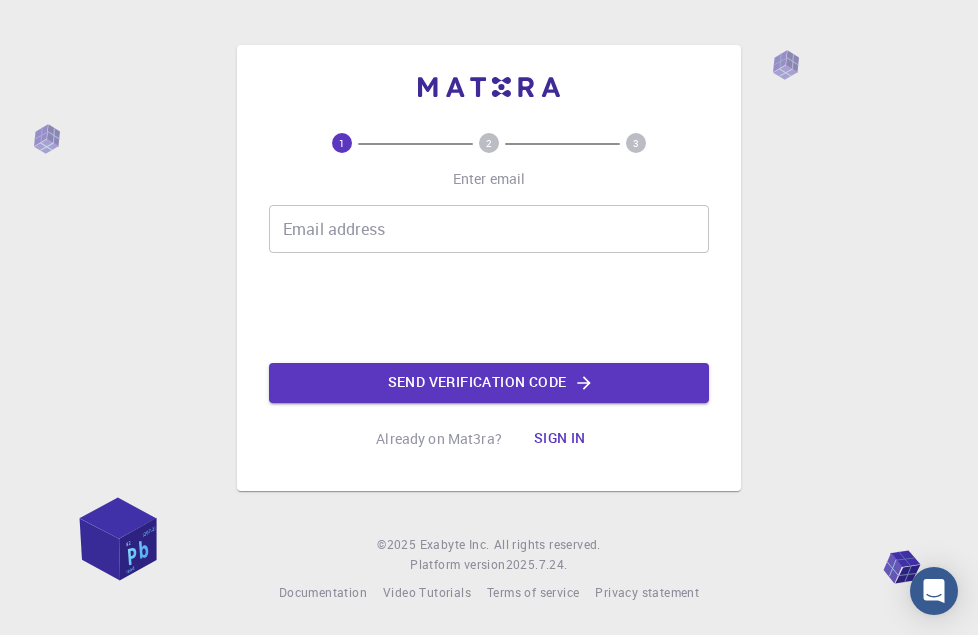 scroll, scrollTop: 0, scrollLeft: 0, axis: both 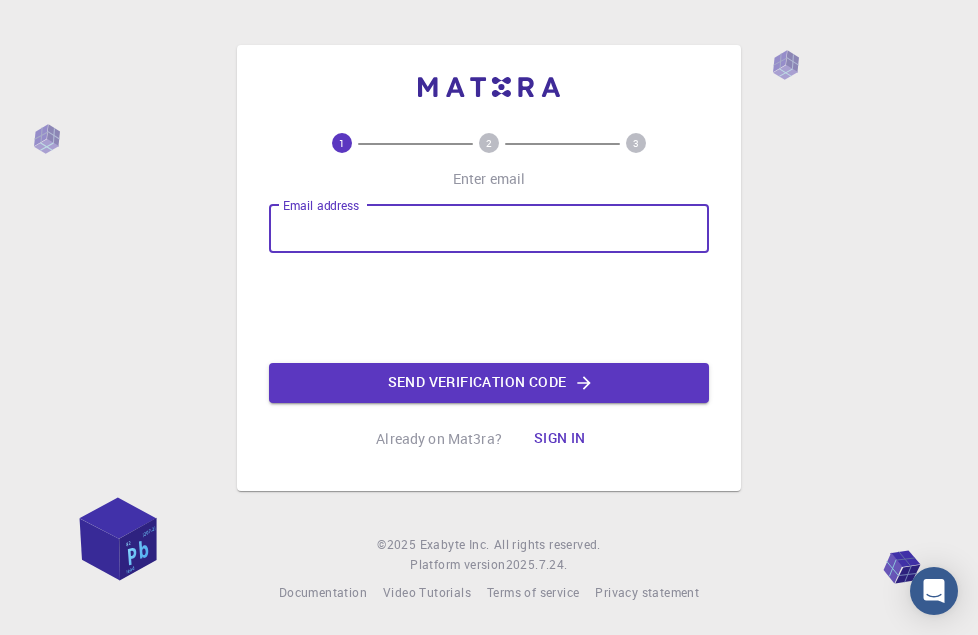 click on "Email address" at bounding box center [489, 229] 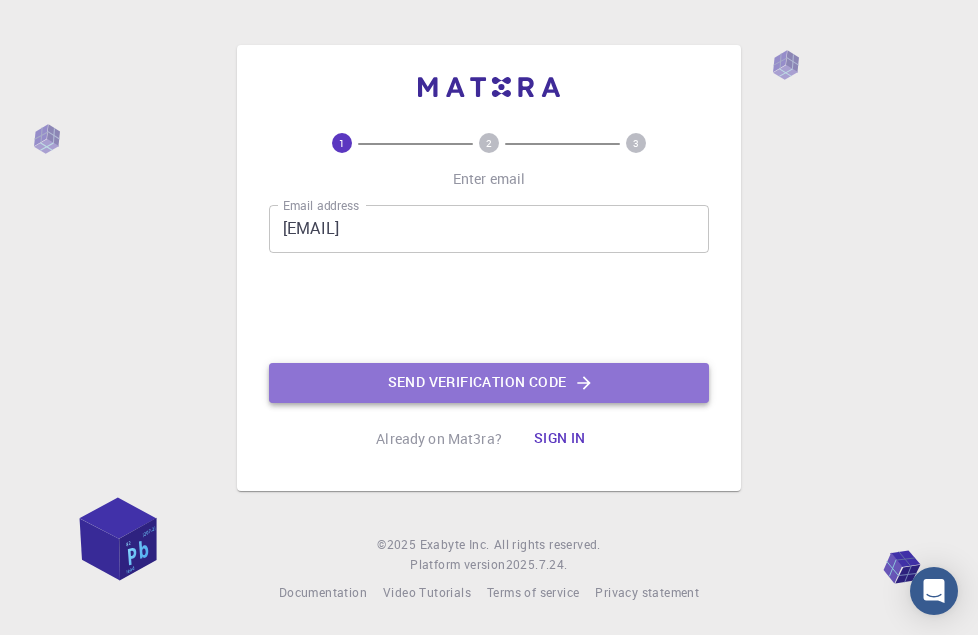 click on "Send verification code" 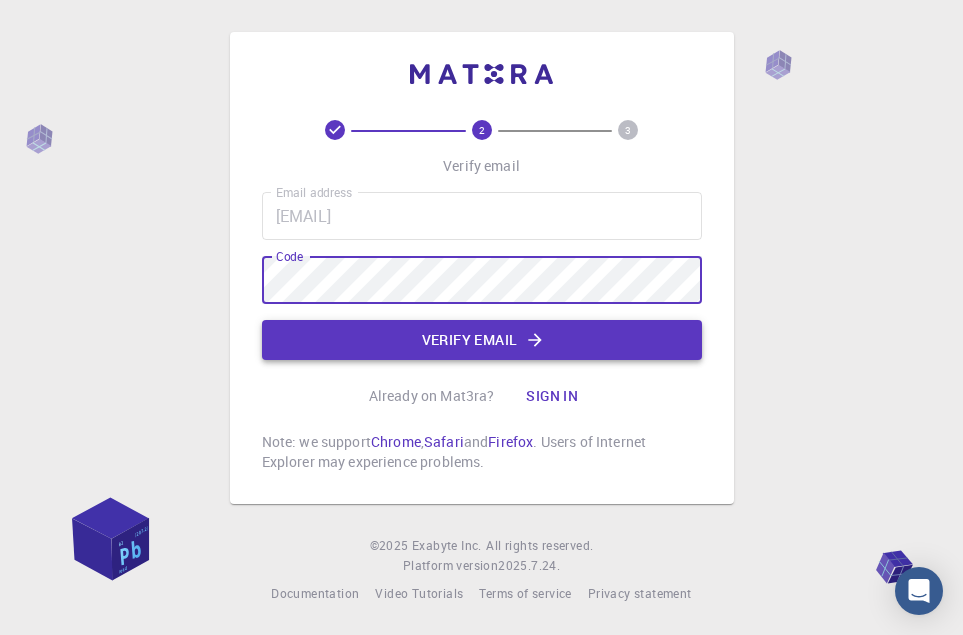 click on "Verify email" 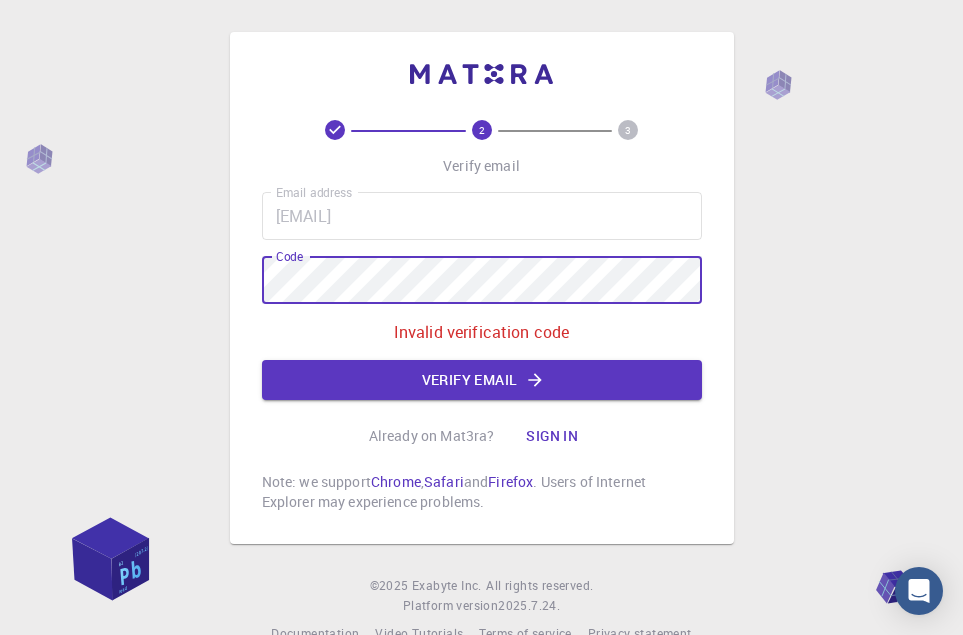 click on "2 3 Verify email Email address [EMAIL] Email address Code Code Invalid verification code Verify email Already on Mat3ra? Sign in Note: we support  Chrome ,  Safari  and  Firefox . Users of Internet Explorer may experience problems." at bounding box center (482, 288) 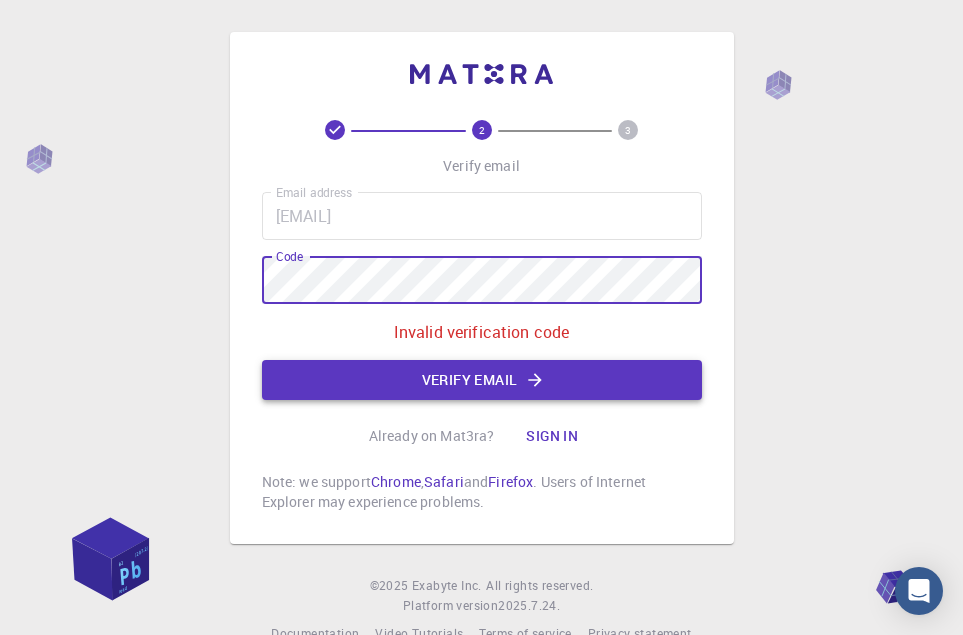 click on "Verify email" at bounding box center (482, 380) 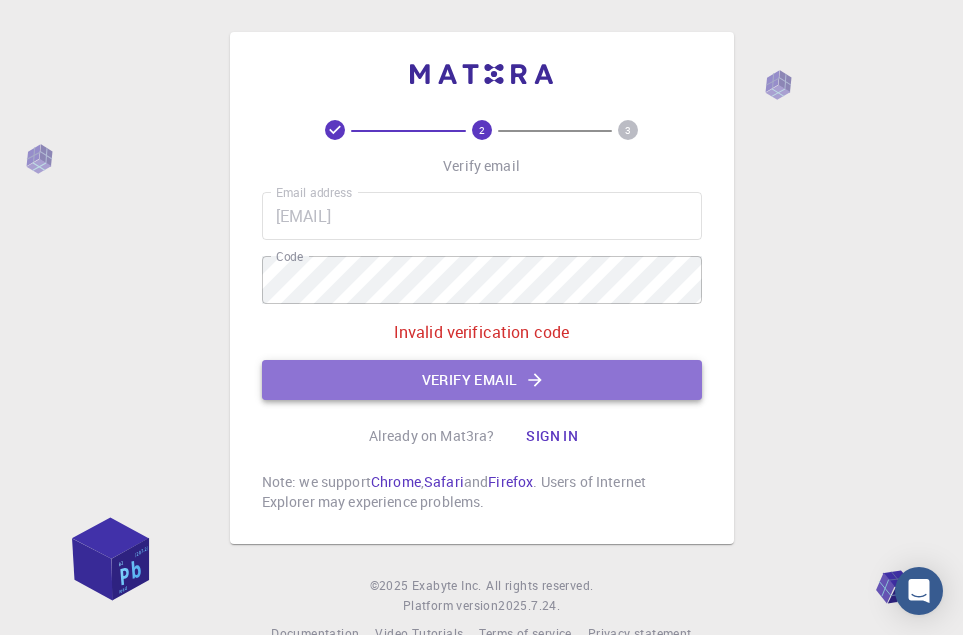 click on "Verify email" at bounding box center (482, 380) 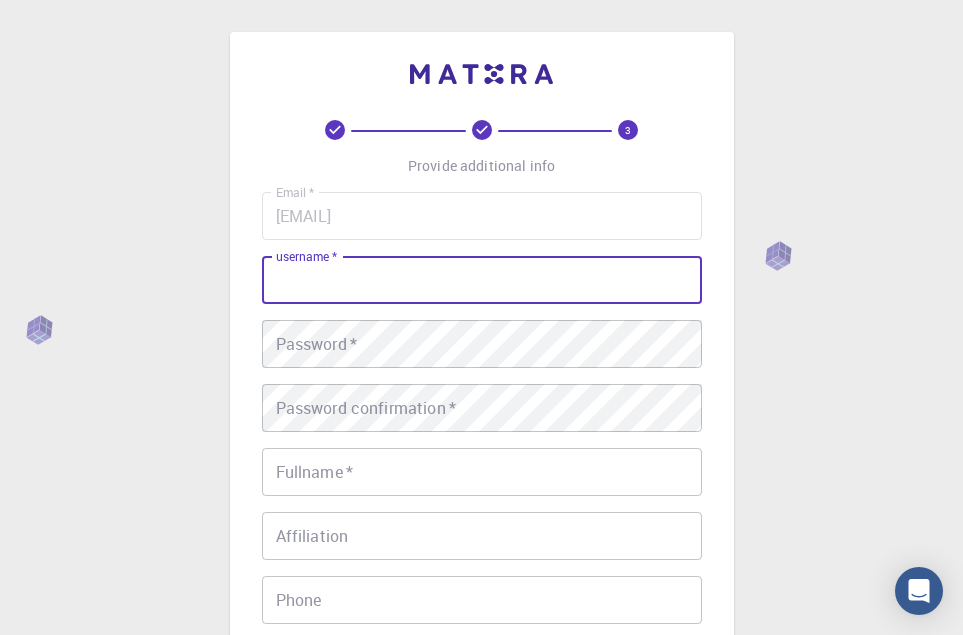 click on "username   *" at bounding box center [482, 280] 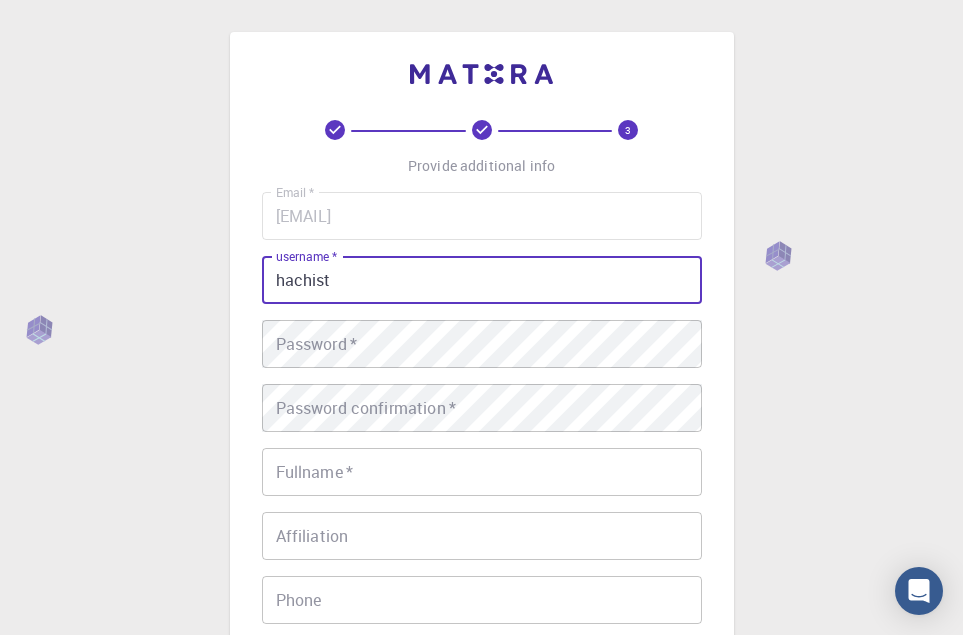 type on "hachist" 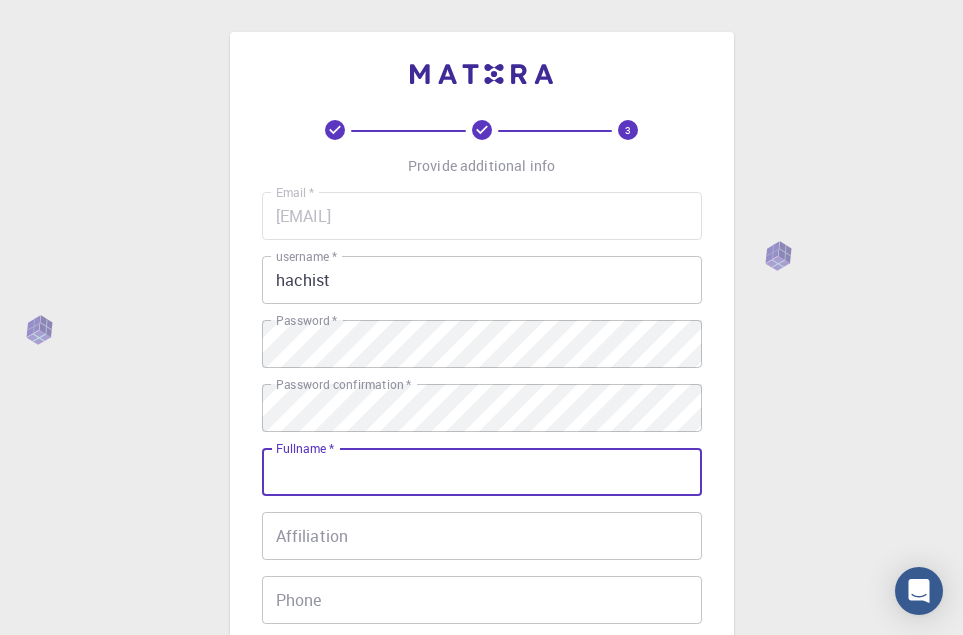click on "Fullname   *" at bounding box center (482, 472) 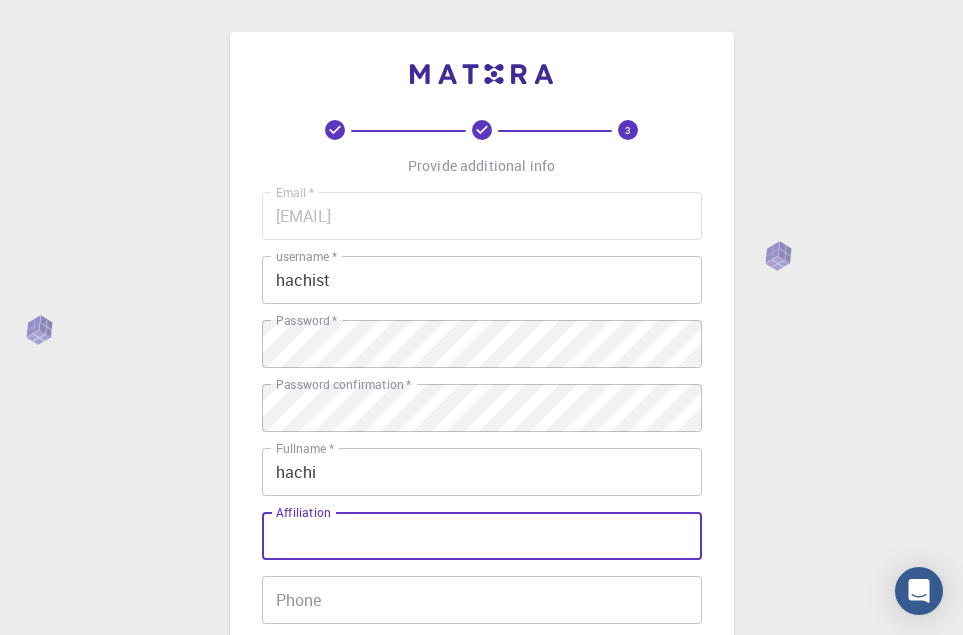 click on "Affiliation Affiliation" at bounding box center [482, 536] 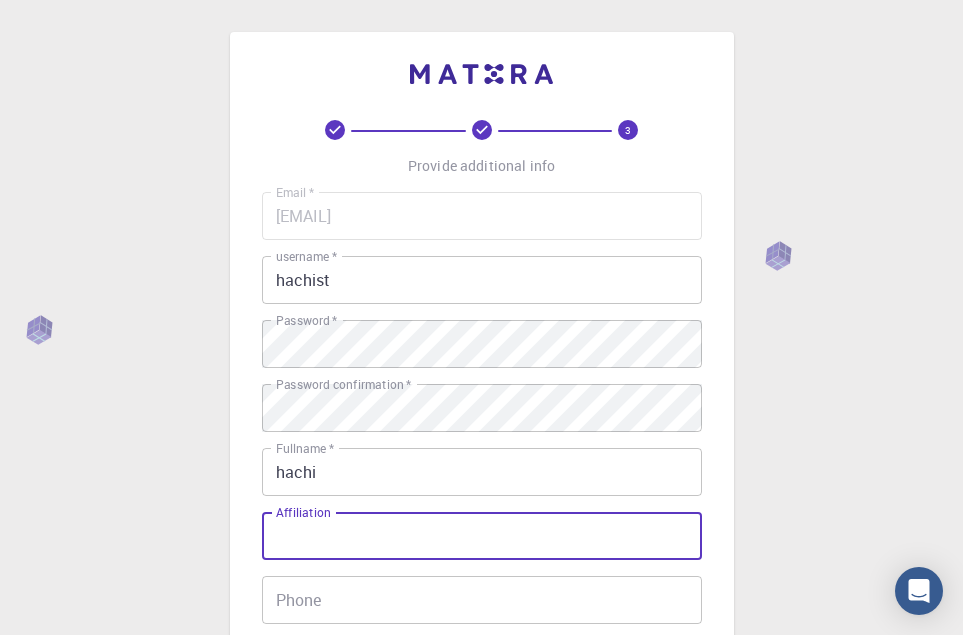 click on "hachi" at bounding box center [482, 472] 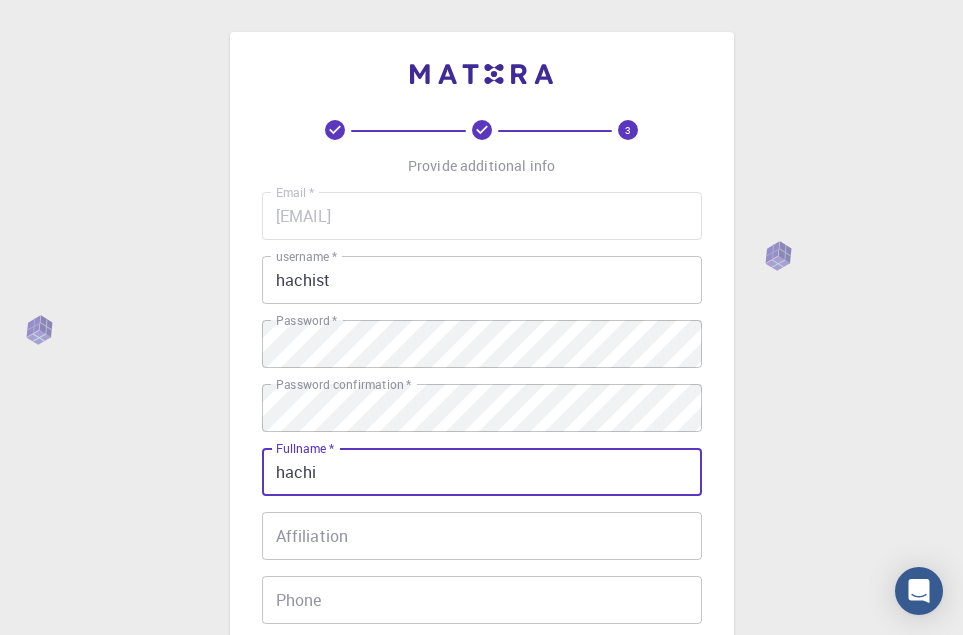 click on "hachi" at bounding box center (482, 472) 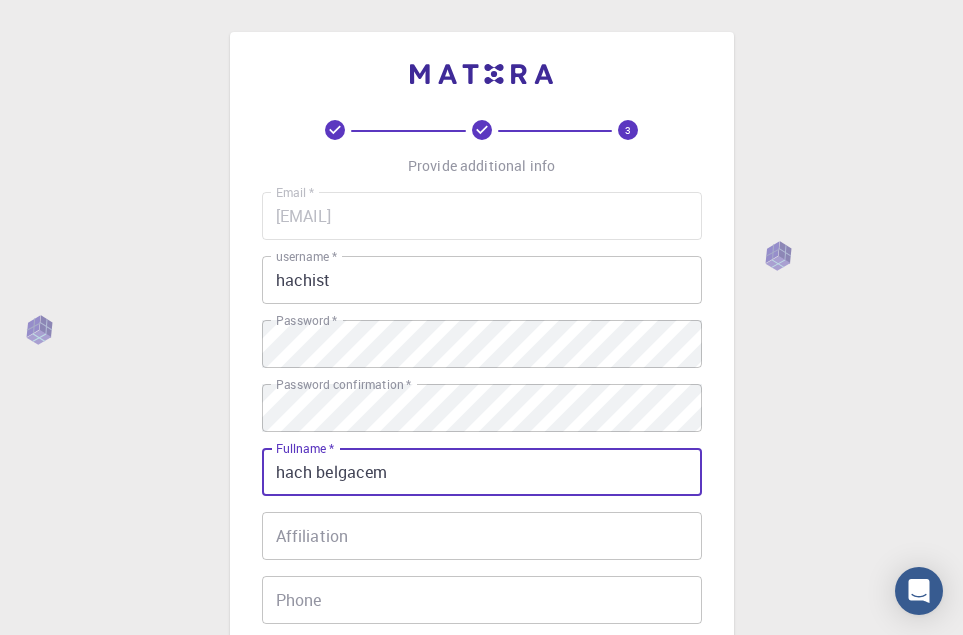 type on "hach belgacem" 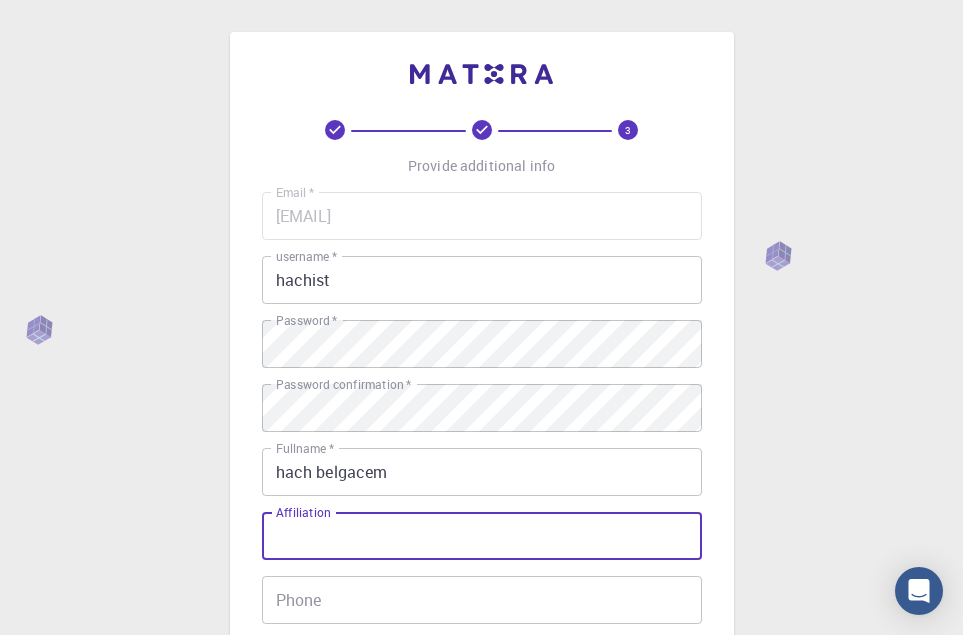 click on "Affiliation" at bounding box center (482, 536) 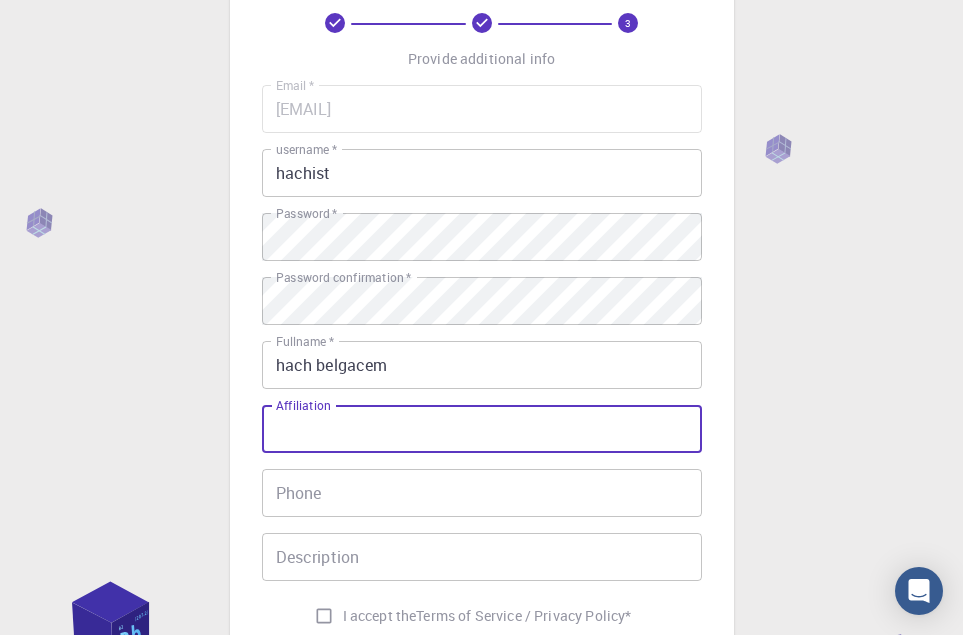 scroll, scrollTop: 300, scrollLeft: 0, axis: vertical 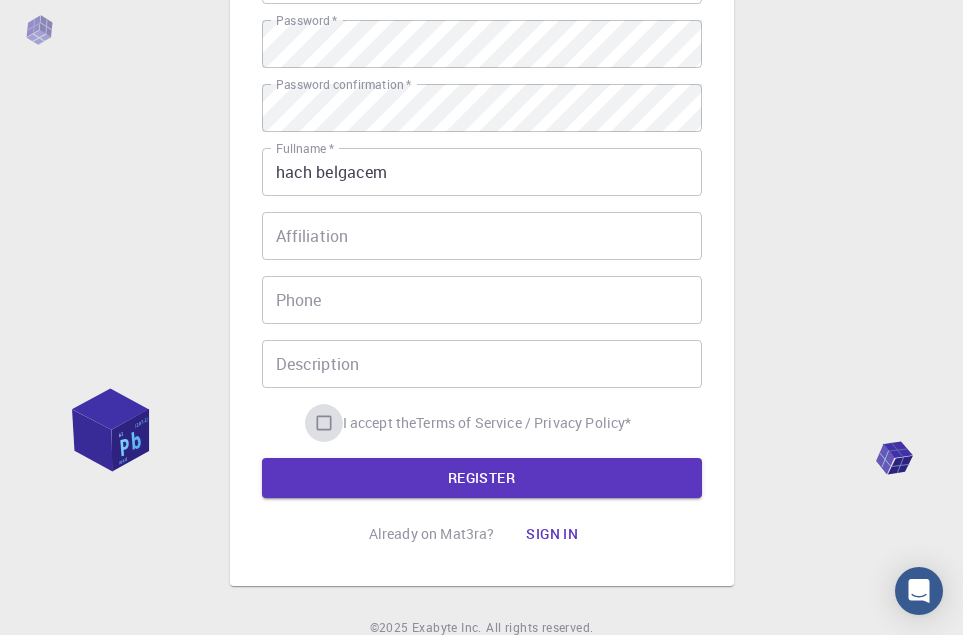 click on "I accept the  Terms of Service / Privacy Policy  *" at bounding box center (324, 423) 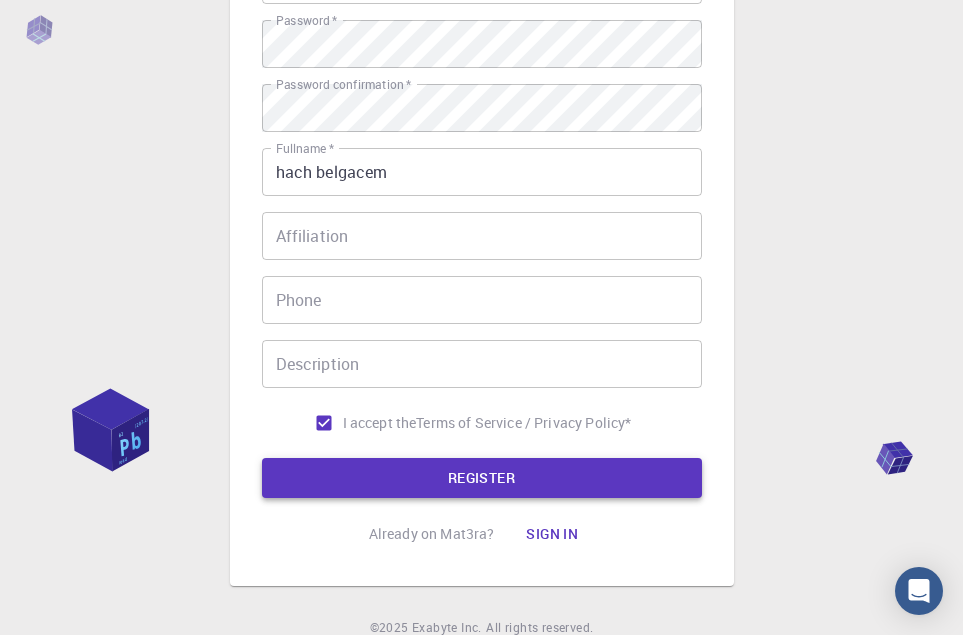click on "REGISTER" at bounding box center (482, 478) 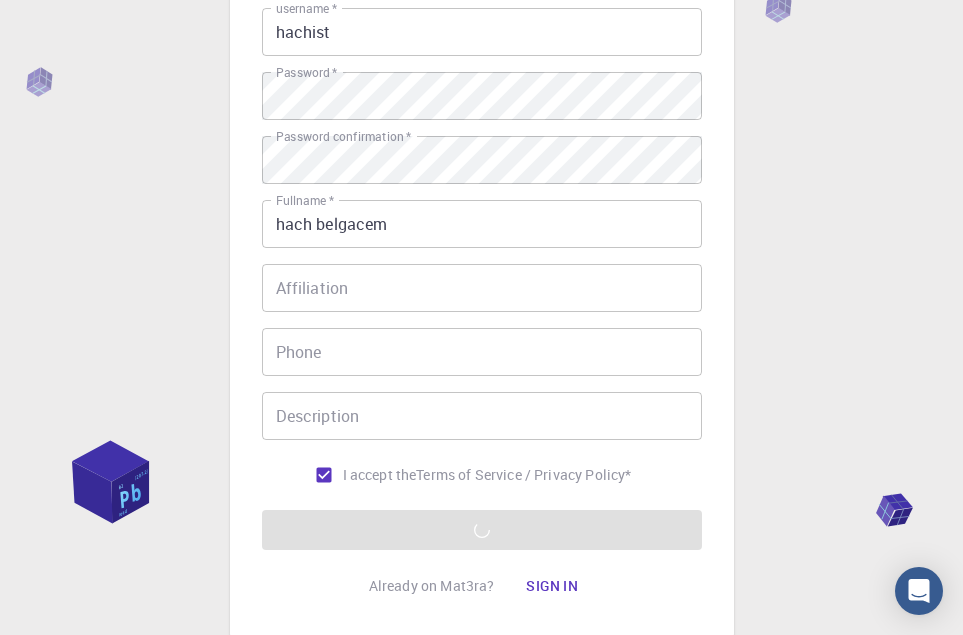 scroll, scrollTop: 200, scrollLeft: 0, axis: vertical 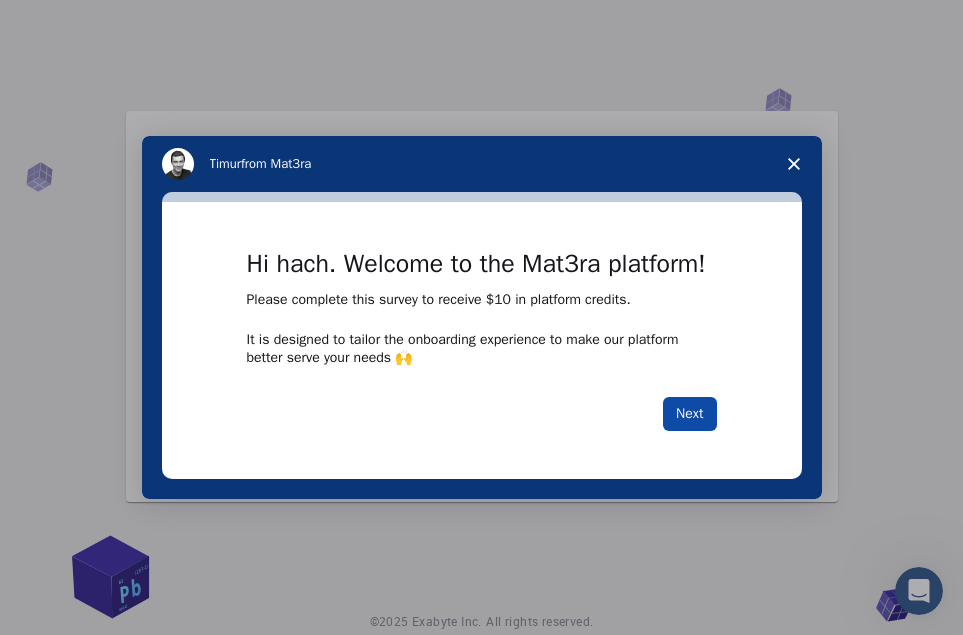 click on "Next" at bounding box center [689, 414] 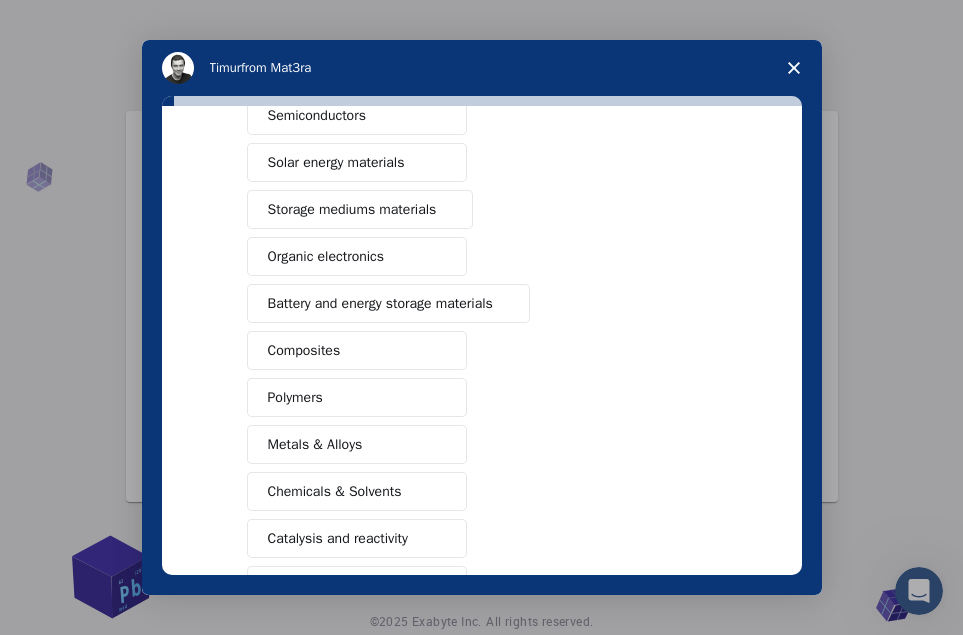 scroll, scrollTop: 0, scrollLeft: 0, axis: both 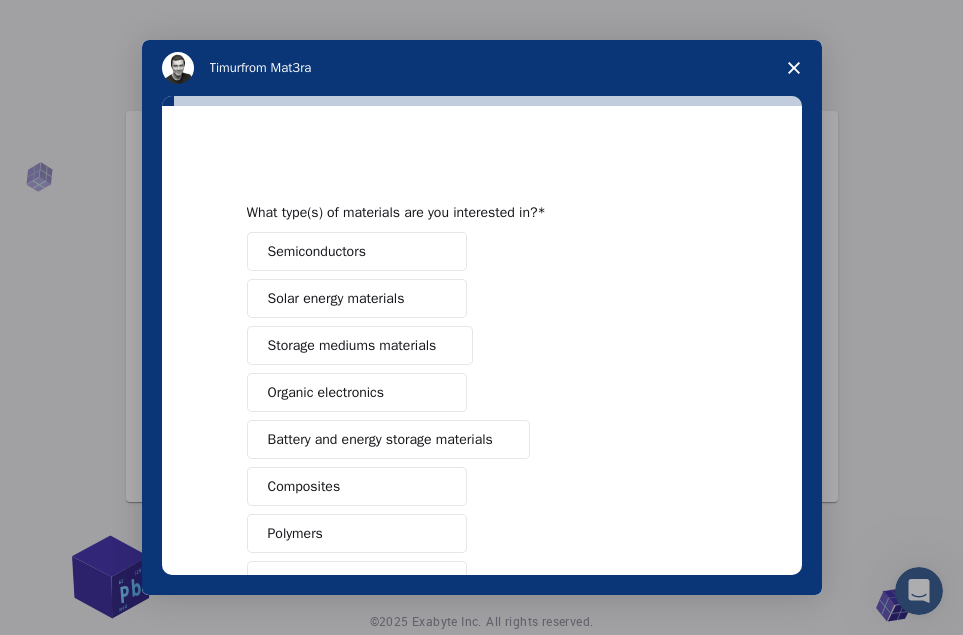 click at bounding box center [438, 252] 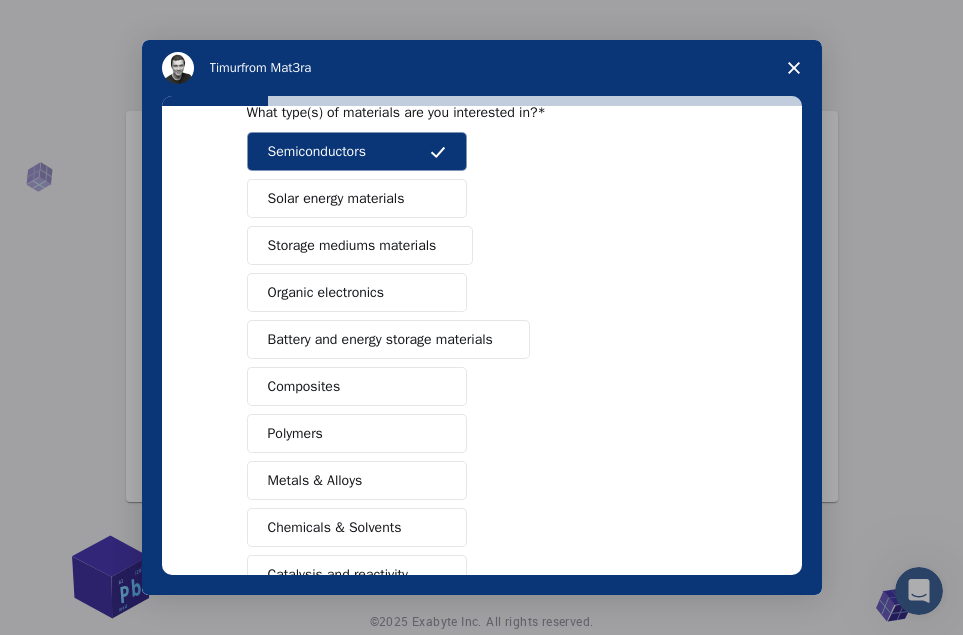 scroll, scrollTop: 200, scrollLeft: 0, axis: vertical 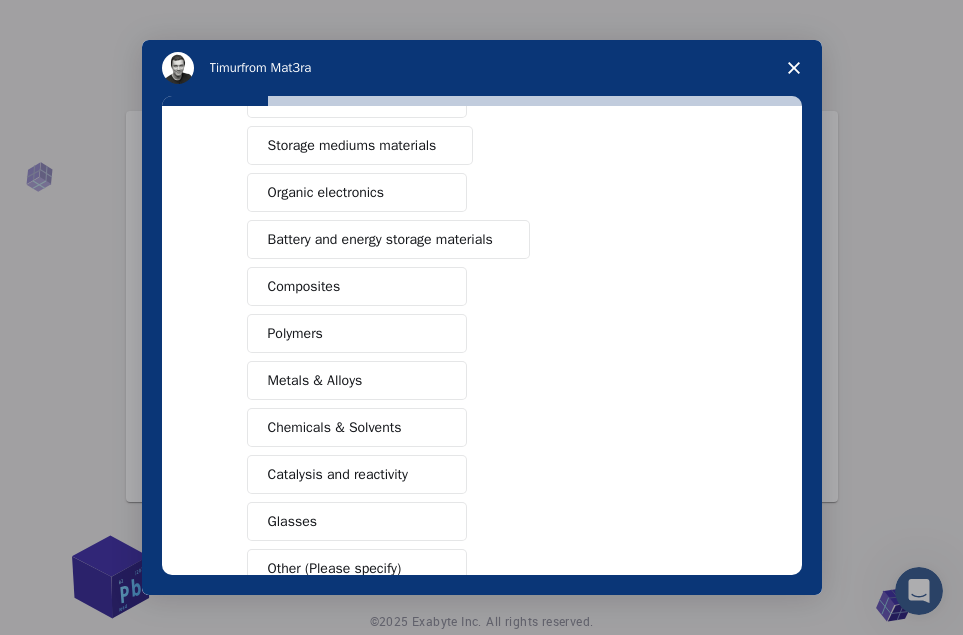 click on "Composites" at bounding box center (357, 286) 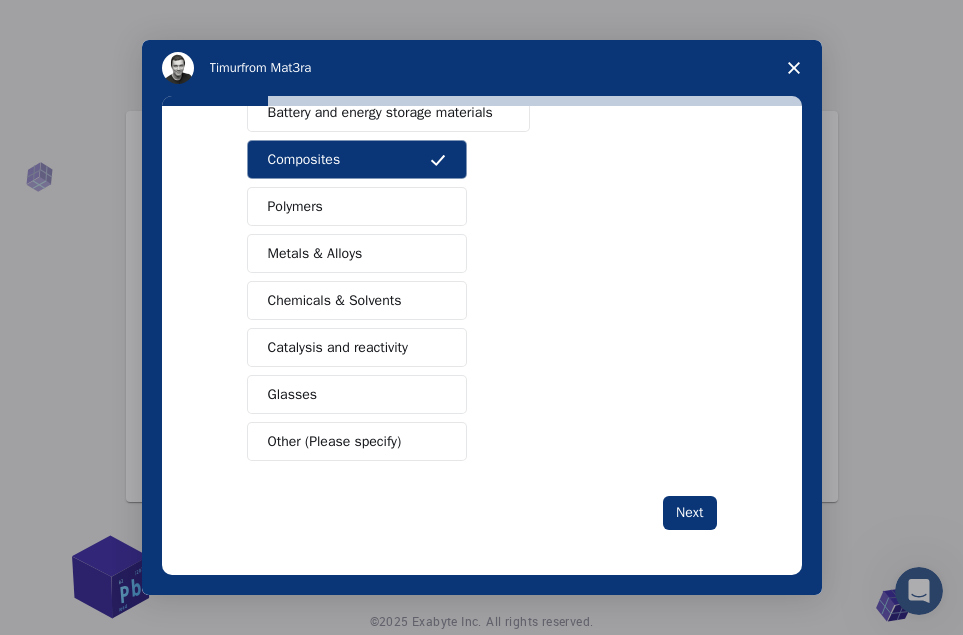 scroll, scrollTop: 330, scrollLeft: 0, axis: vertical 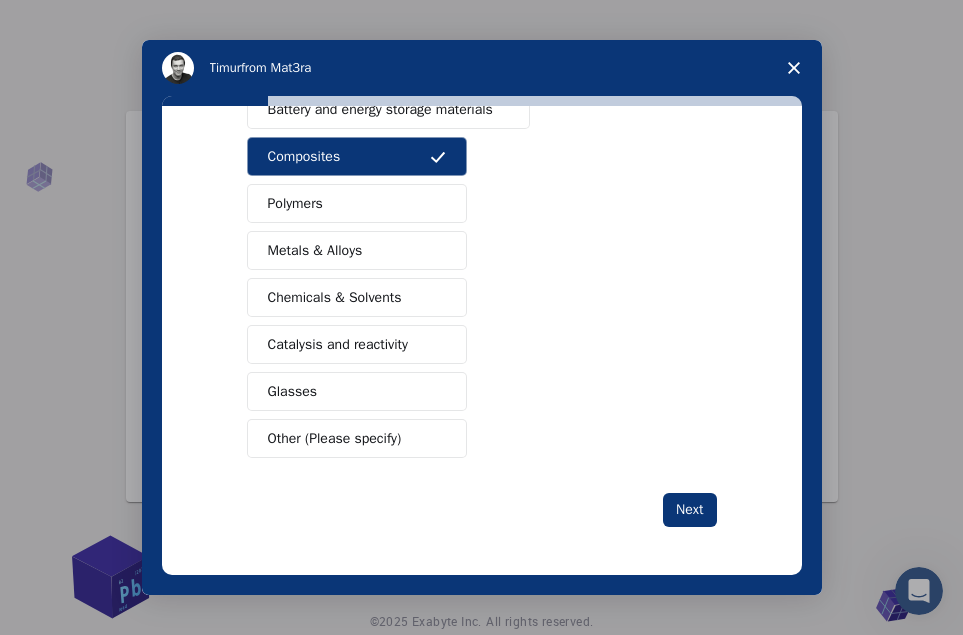 click on "Metals & Alloys" at bounding box center (357, 250) 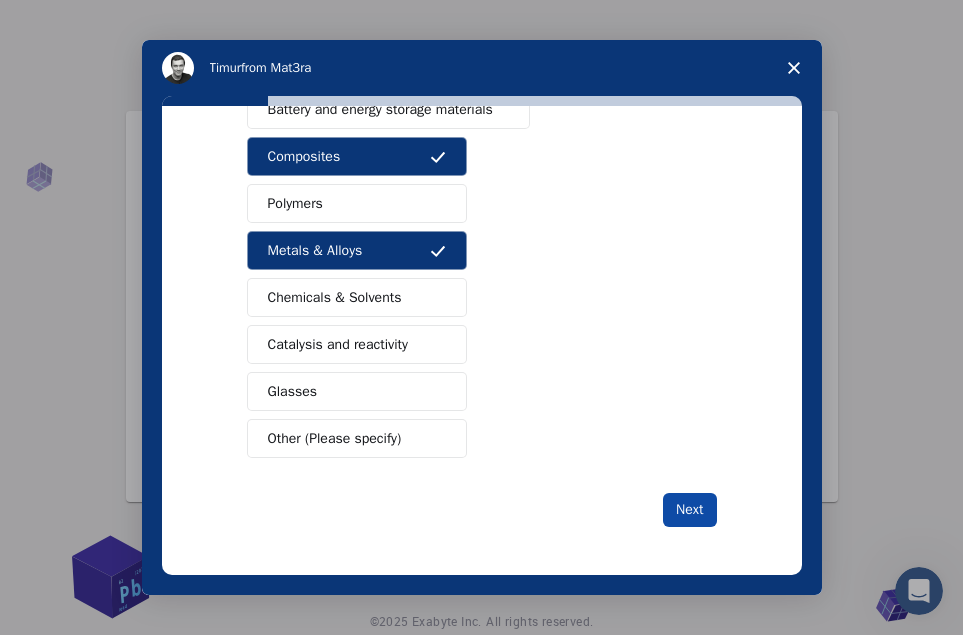 click on "Next" at bounding box center [689, 510] 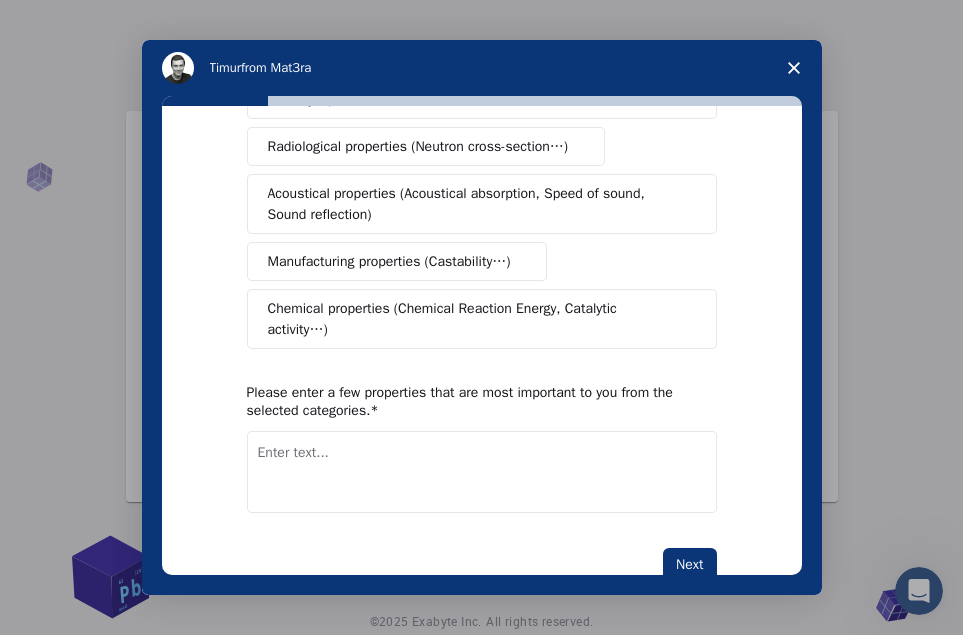 scroll, scrollTop: 434, scrollLeft: 0, axis: vertical 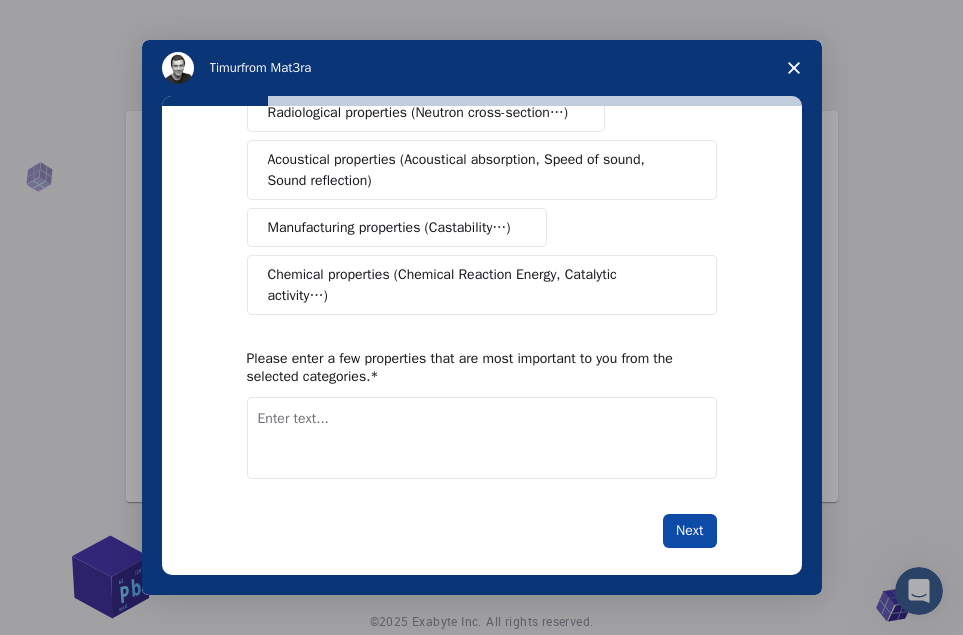 click on "Next" at bounding box center (689, 531) 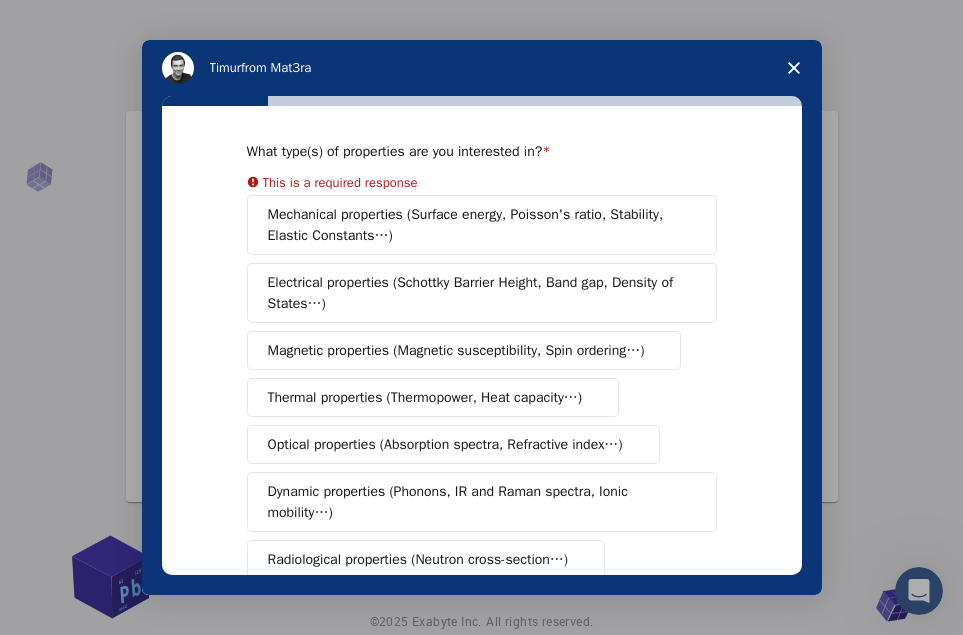 scroll, scrollTop: 0, scrollLeft: 0, axis: both 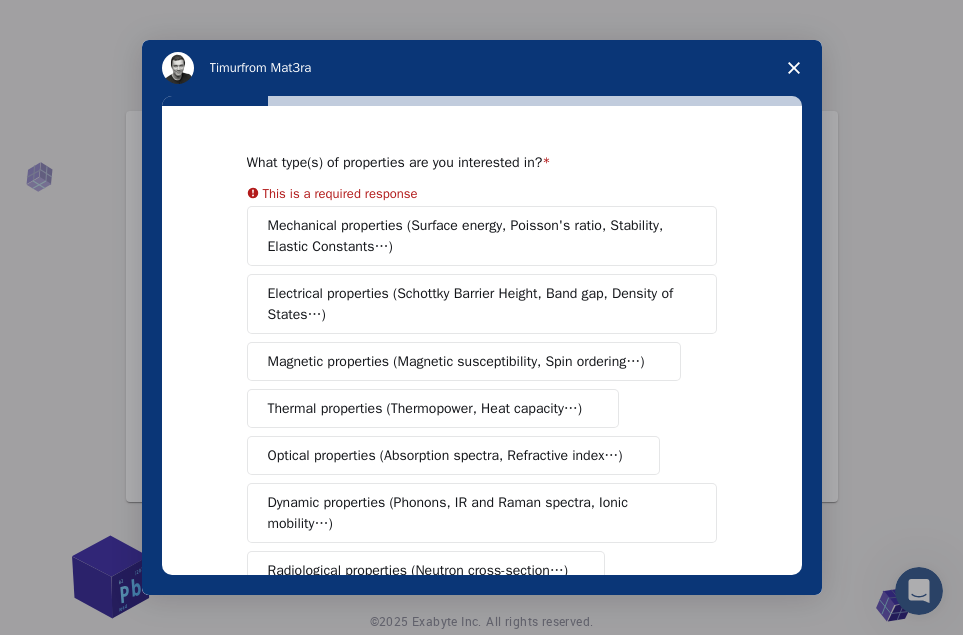 click on "Mechanical properties (Surface energy, Poisson's ratio, Stability, Elastic Constants…)" at bounding box center (482, 236) 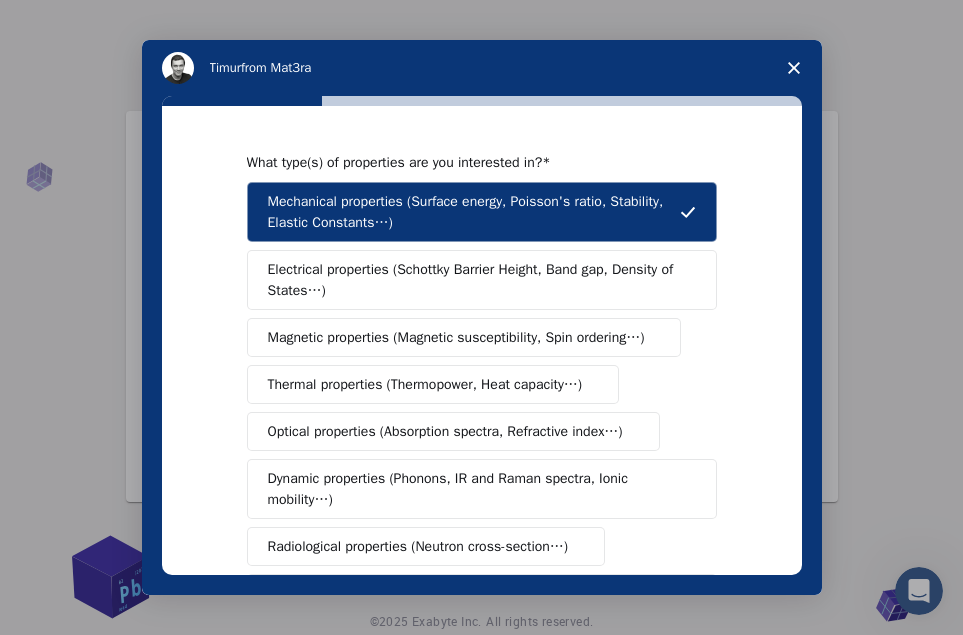 click on "Mechanical properties (Surface energy, Poisson's ratio, Stability, Elastic Constants…)" at bounding box center [482, 212] 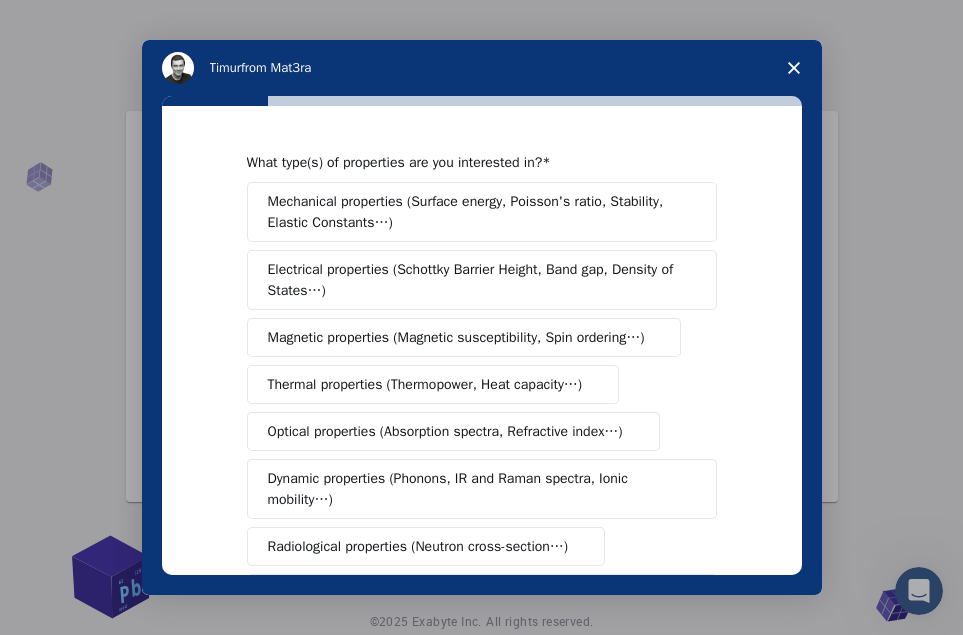 click on "Electrical properties (Schottky Barrier Height, Band gap, Density of States…)" at bounding box center (475, 280) 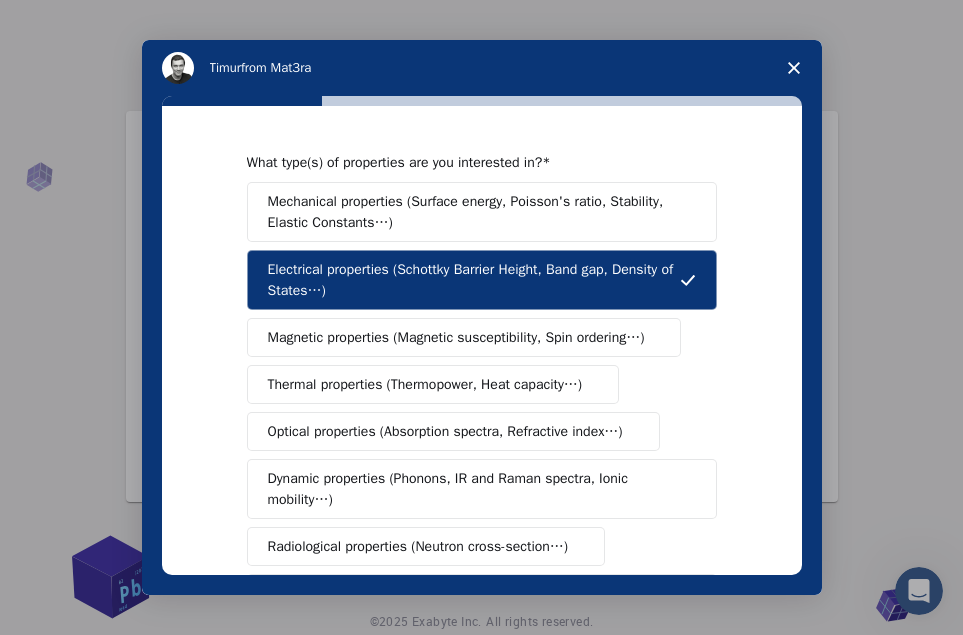 click on "Magnetic properties (Magnetic susceptibility, Spin ordering…)" at bounding box center (456, 337) 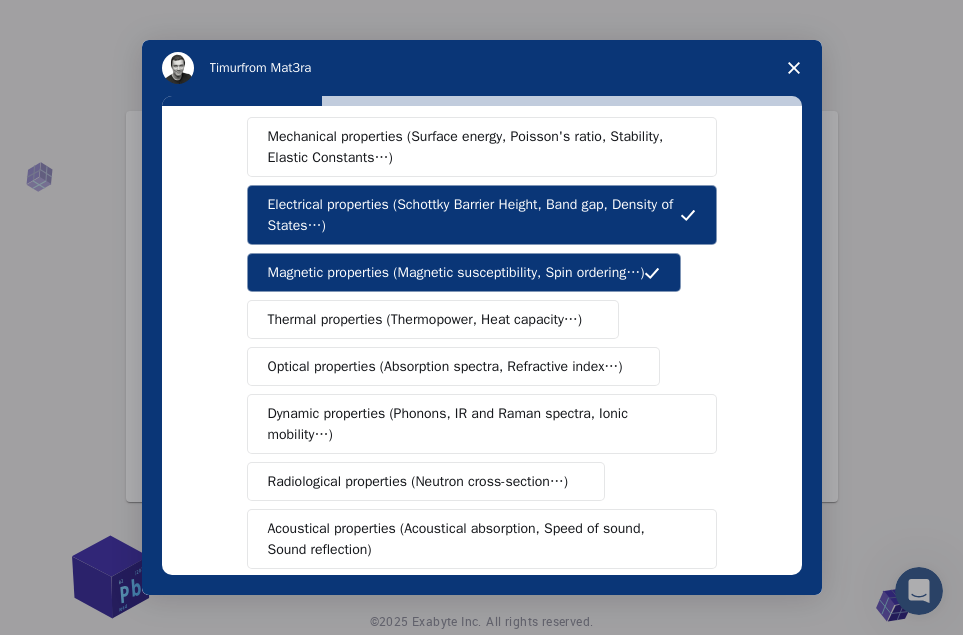 scroll, scrollTop: 100, scrollLeft: 0, axis: vertical 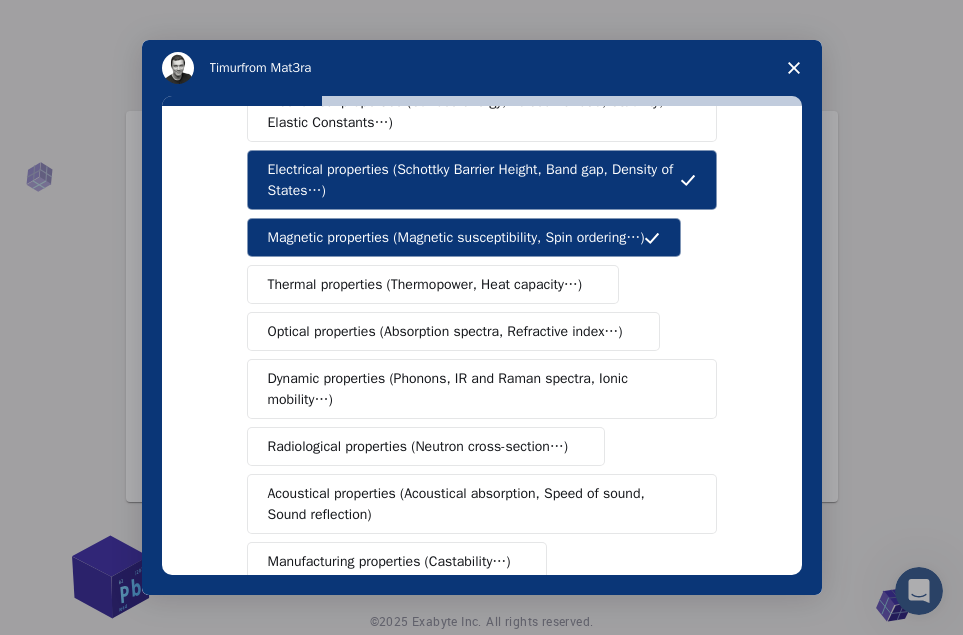 click on "Optical properties (Absorption spectra, Refractive index…)" at bounding box center [445, 331] 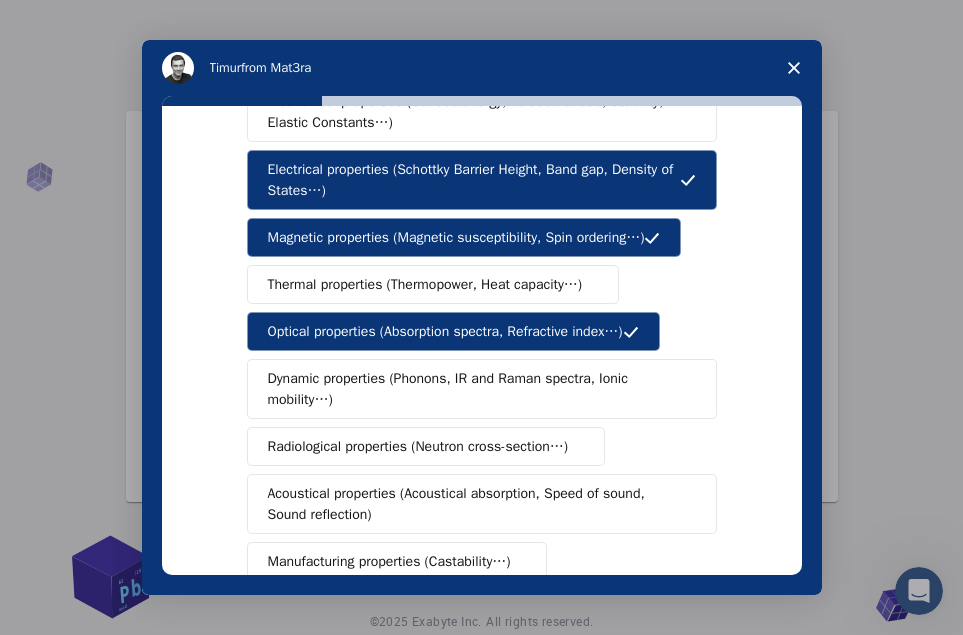 click on "Dynamic properties (Phonons, IR and Raman spectra, Ionic mobility…)" at bounding box center (474, 389) 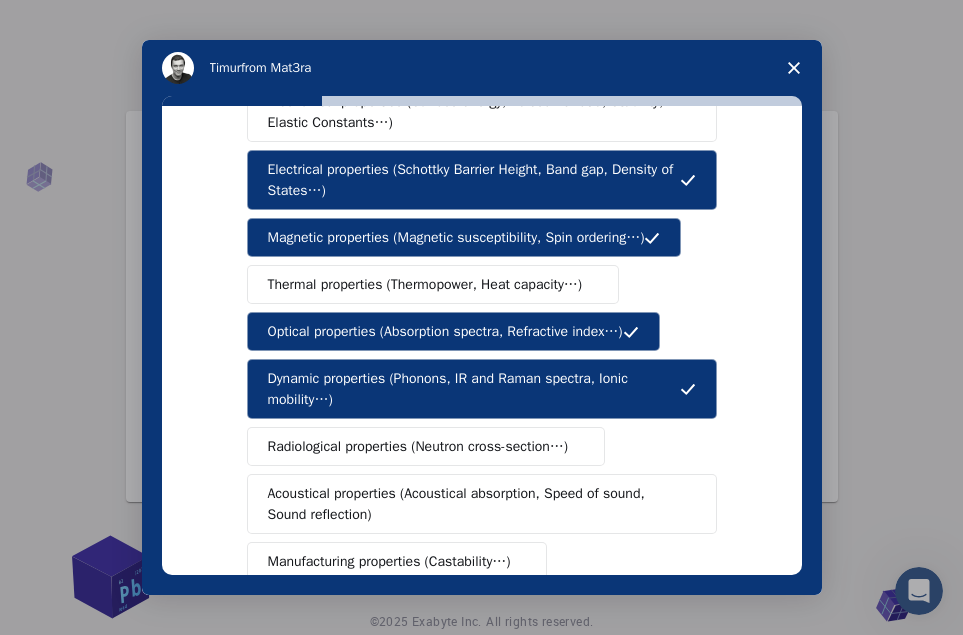 click on "Thermal properties (Thermopower, Heat capacity…)" at bounding box center (433, 284) 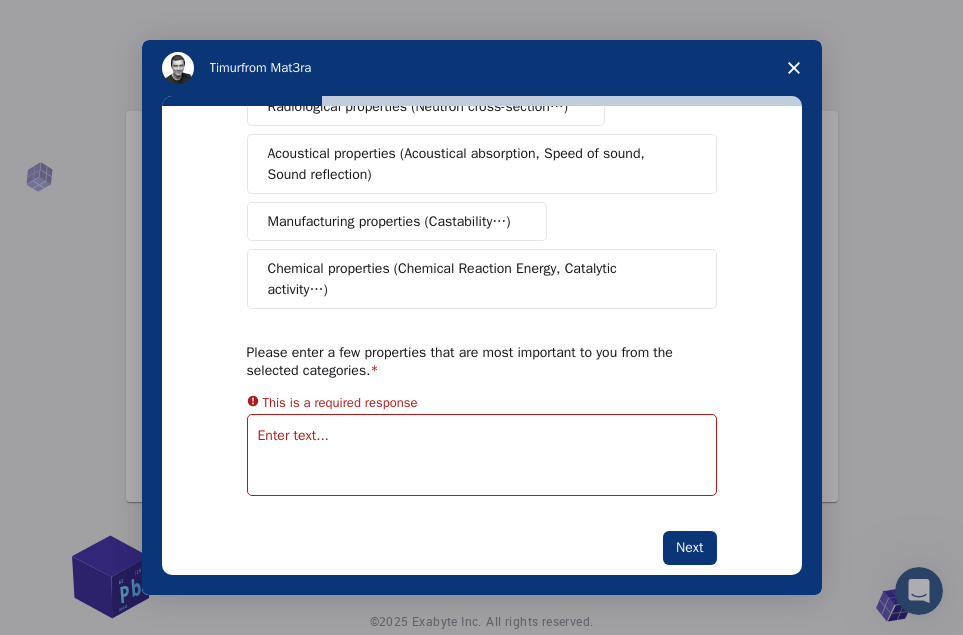 scroll, scrollTop: 457, scrollLeft: 0, axis: vertical 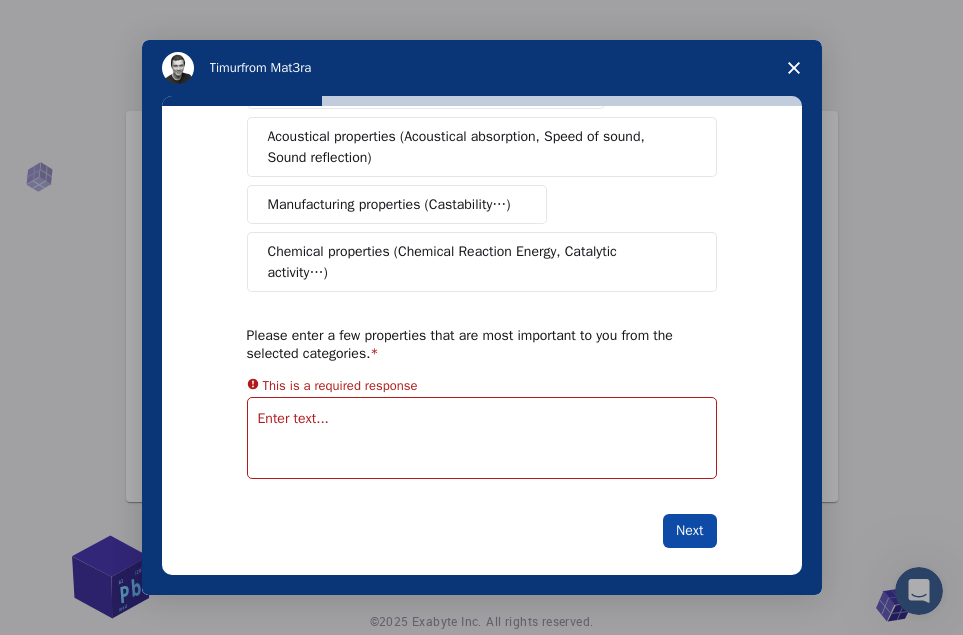 click on "Next" at bounding box center (689, 531) 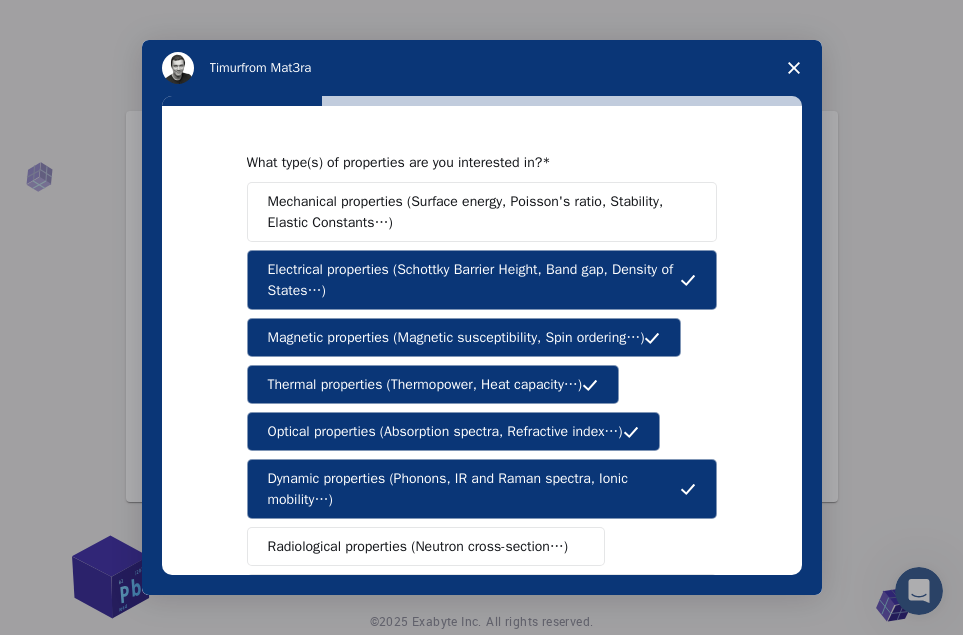 scroll, scrollTop: 457, scrollLeft: 0, axis: vertical 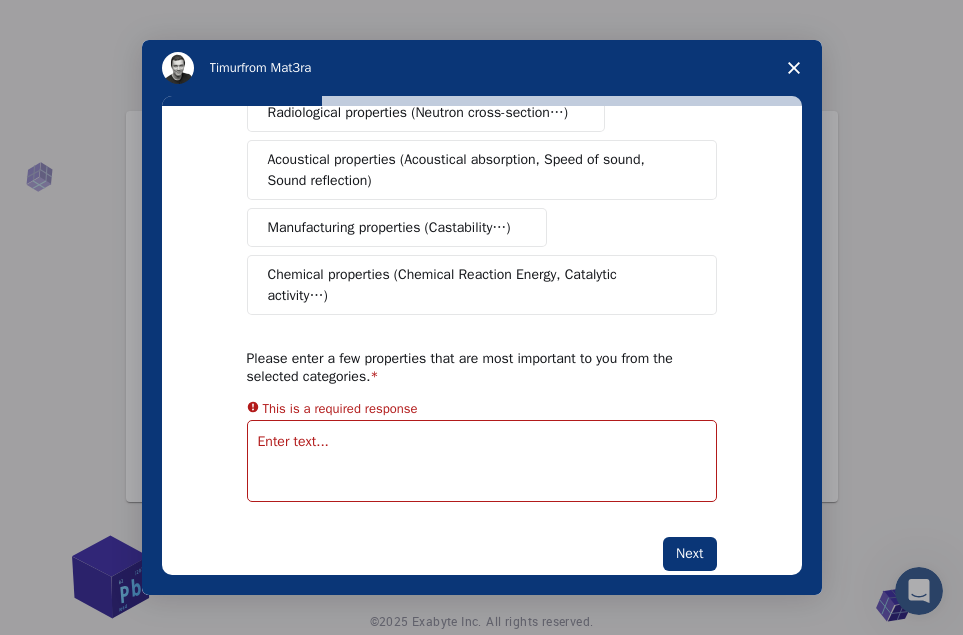 click at bounding box center (482, 461) 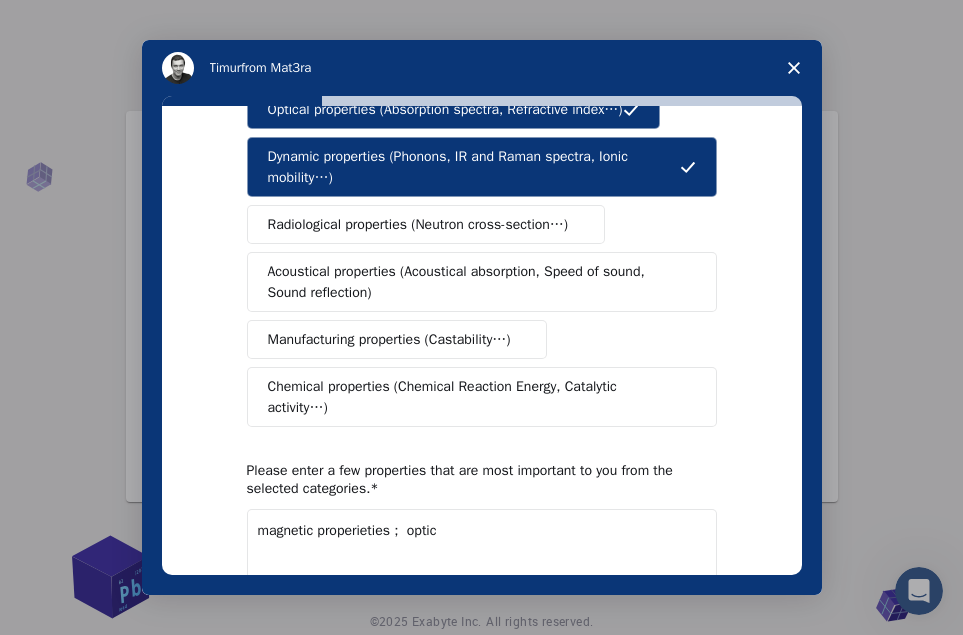 scroll, scrollTop: 434, scrollLeft: 0, axis: vertical 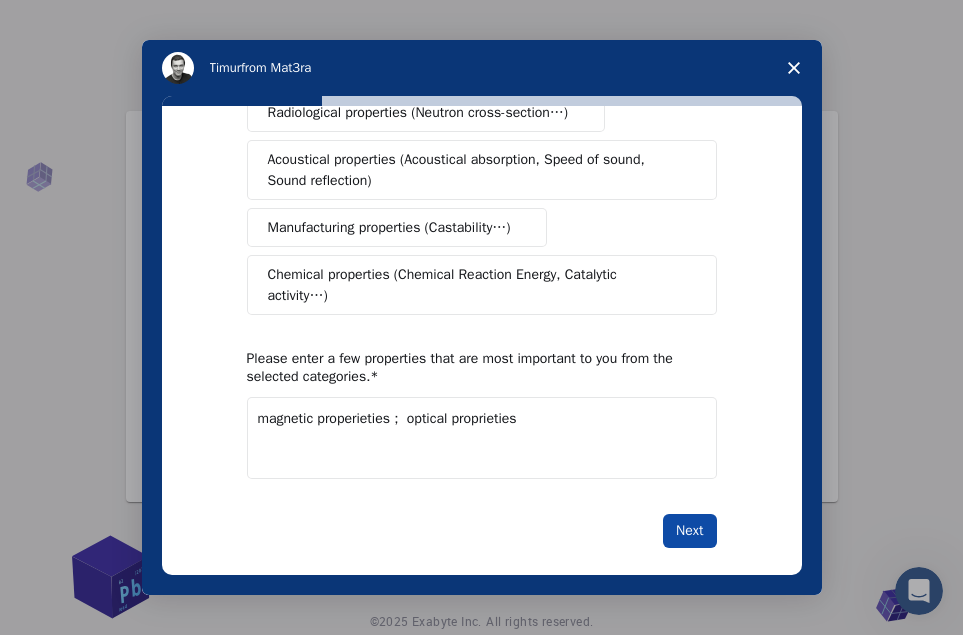 type on "magnetic properieties ;  optical proprieties" 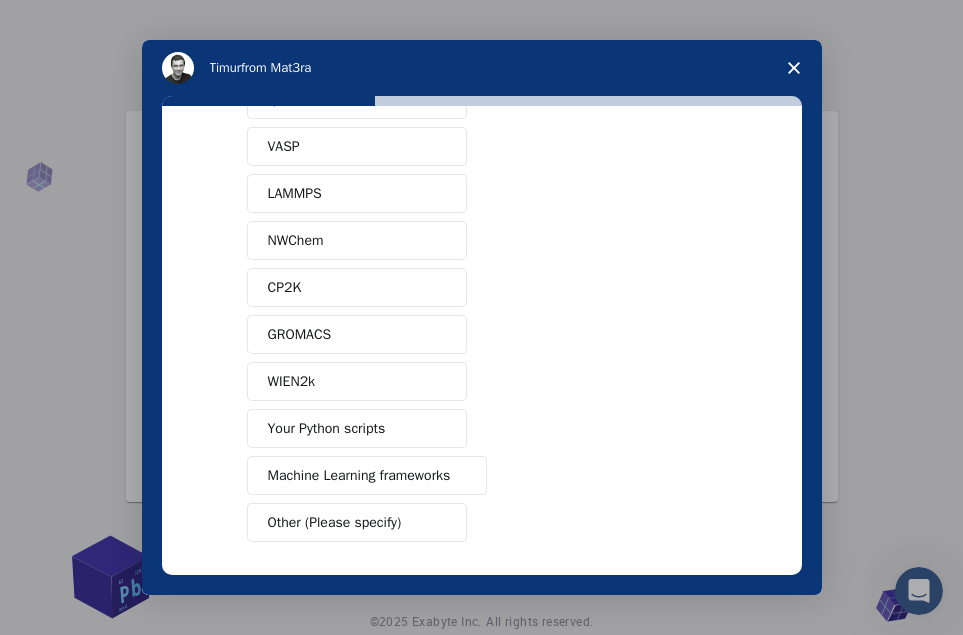 scroll, scrollTop: 0, scrollLeft: 0, axis: both 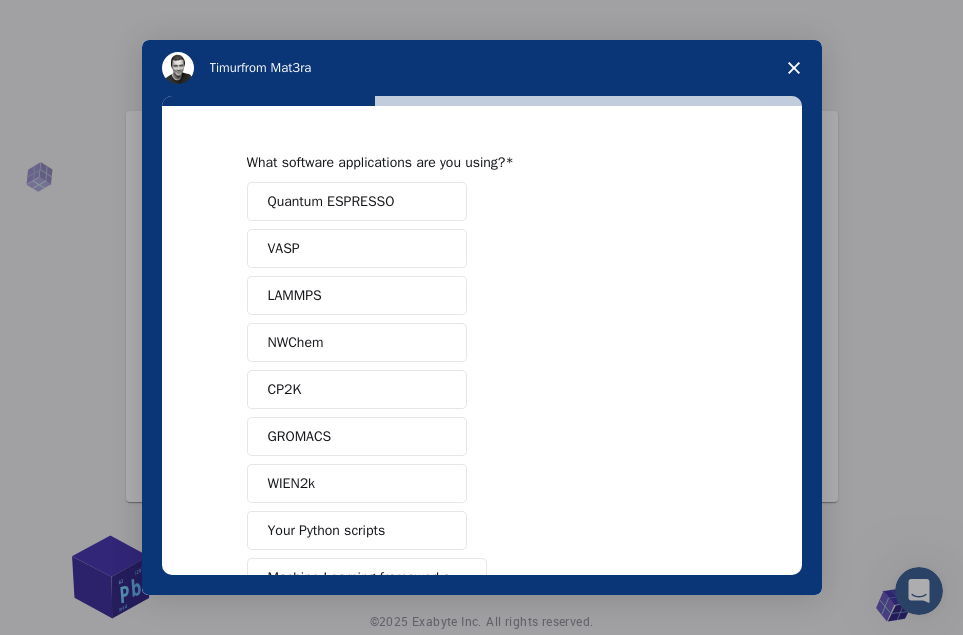 click on "Quantum ESPRESSO" at bounding box center (331, 201) 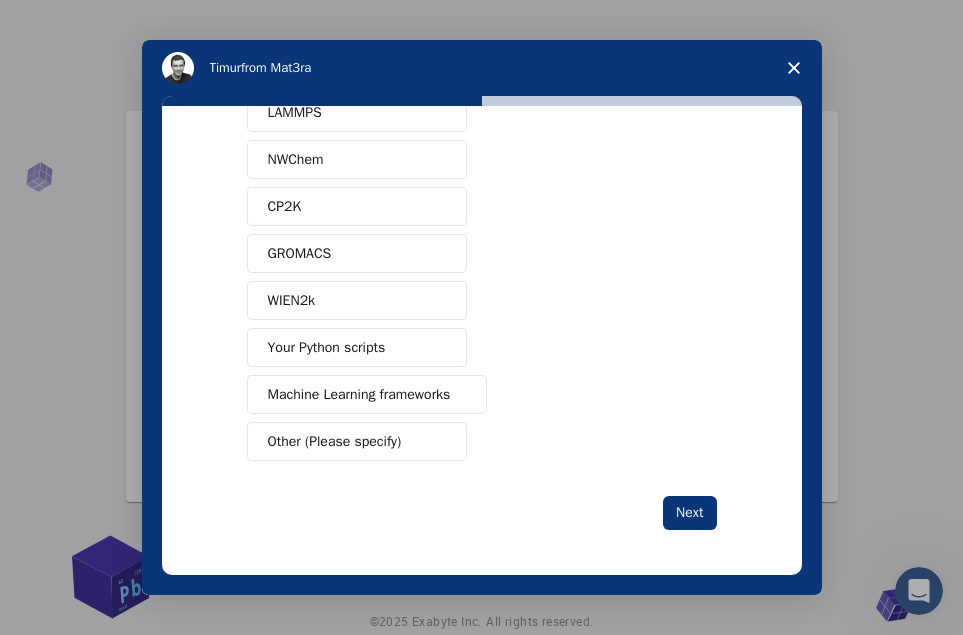 scroll, scrollTop: 186, scrollLeft: 0, axis: vertical 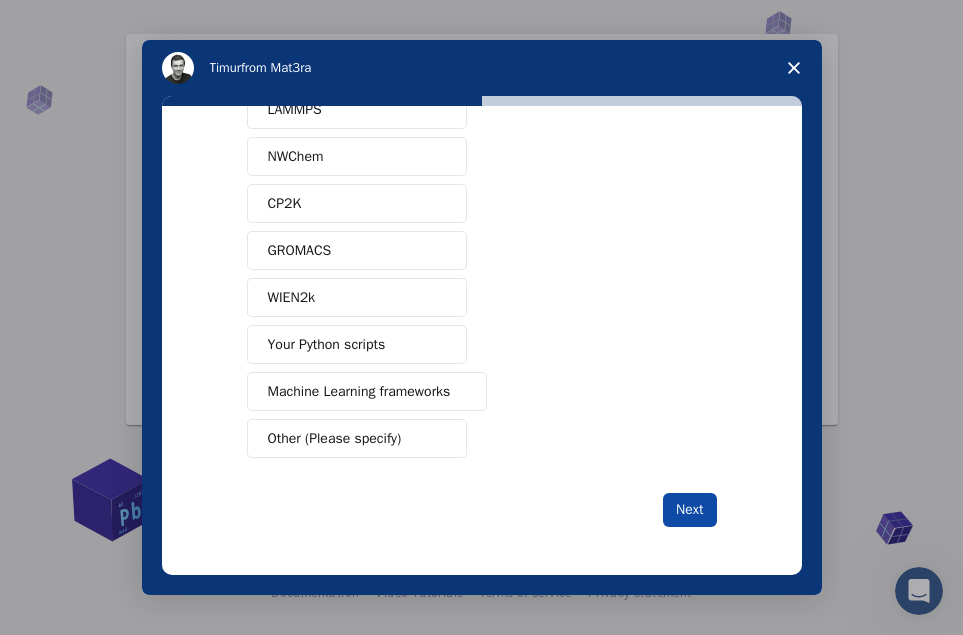 click on "Next" at bounding box center [689, 510] 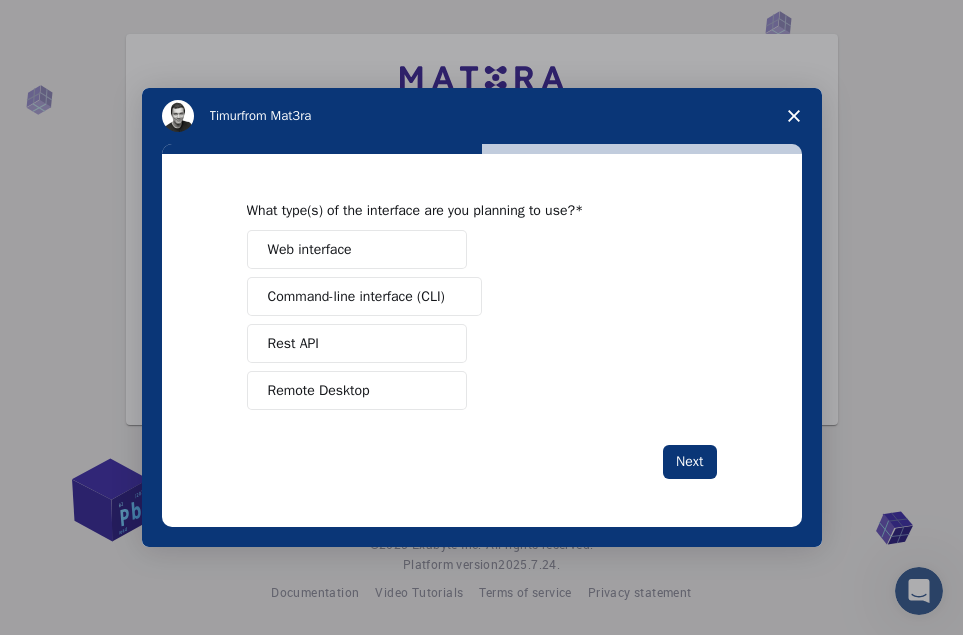 scroll, scrollTop: 0, scrollLeft: 0, axis: both 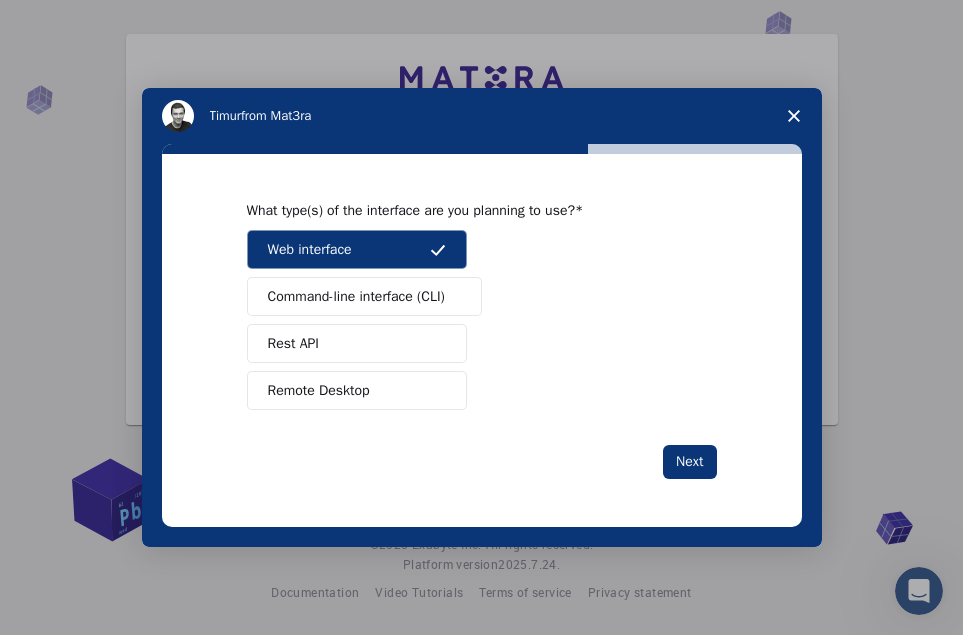 click at bounding box center (453, 297) 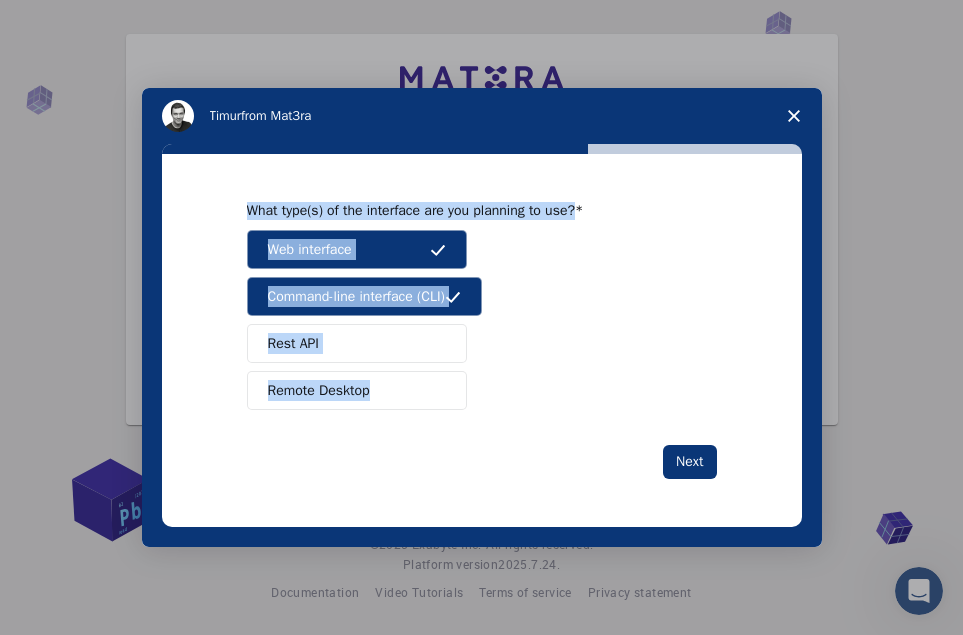drag, startPoint x: 249, startPoint y: 211, endPoint x: 441, endPoint y: 388, distance: 261.1379 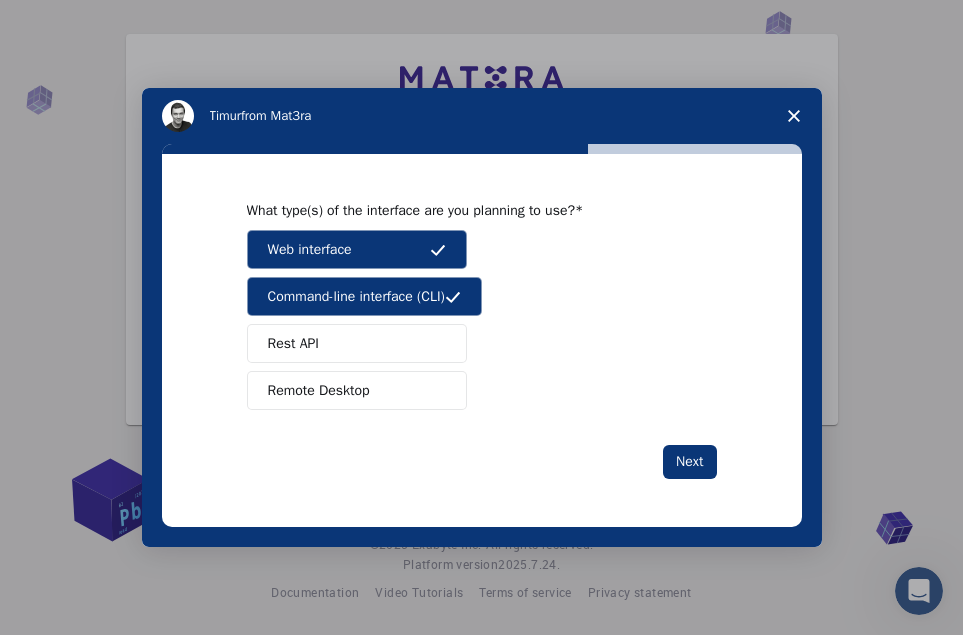 click on "Web interface" at bounding box center (357, 249) 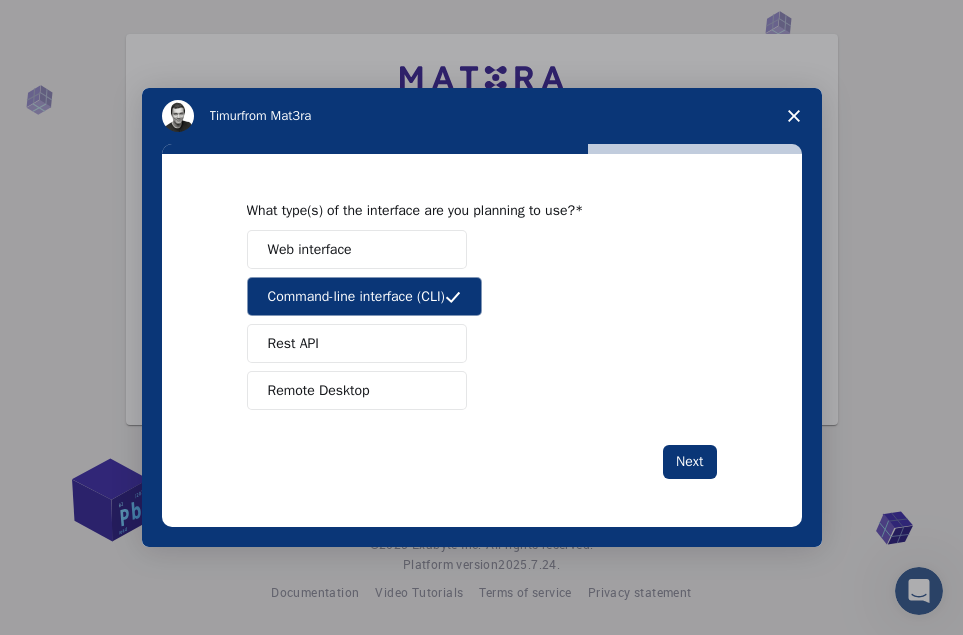 click on "Web interface" at bounding box center (357, 249) 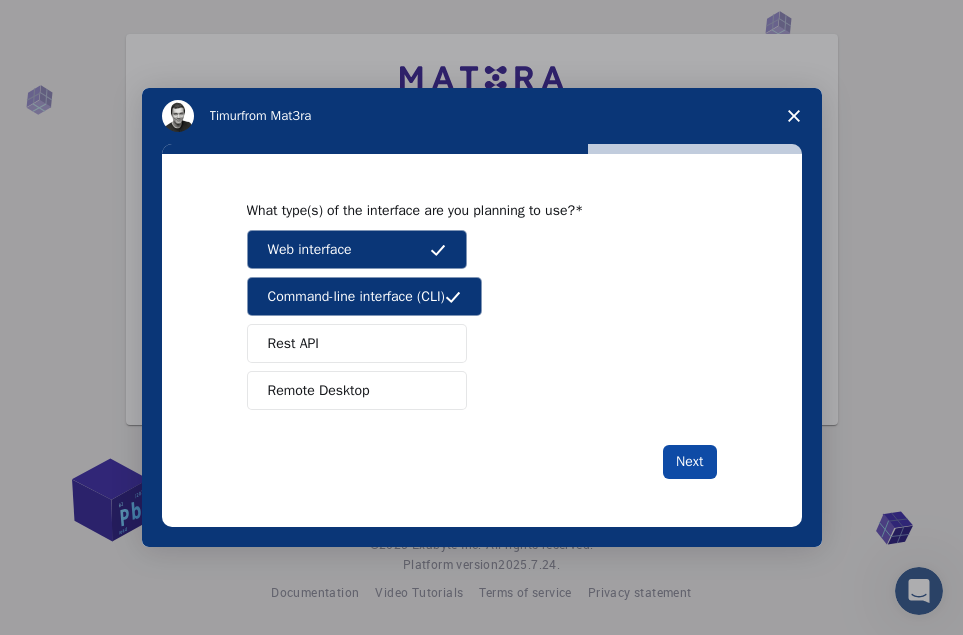 click on "Next" at bounding box center (689, 462) 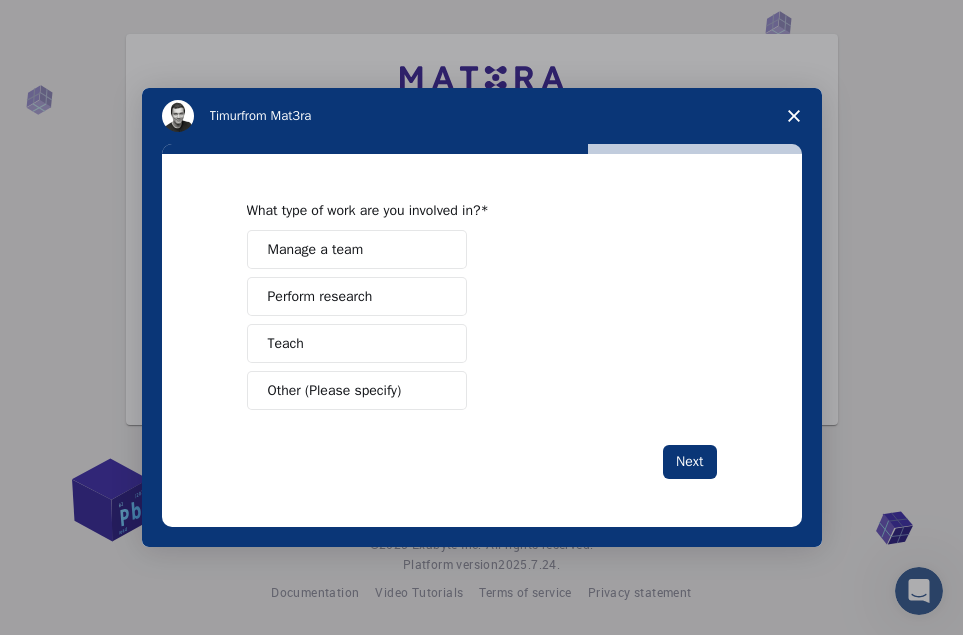 click on "Perform research" at bounding box center (320, 296) 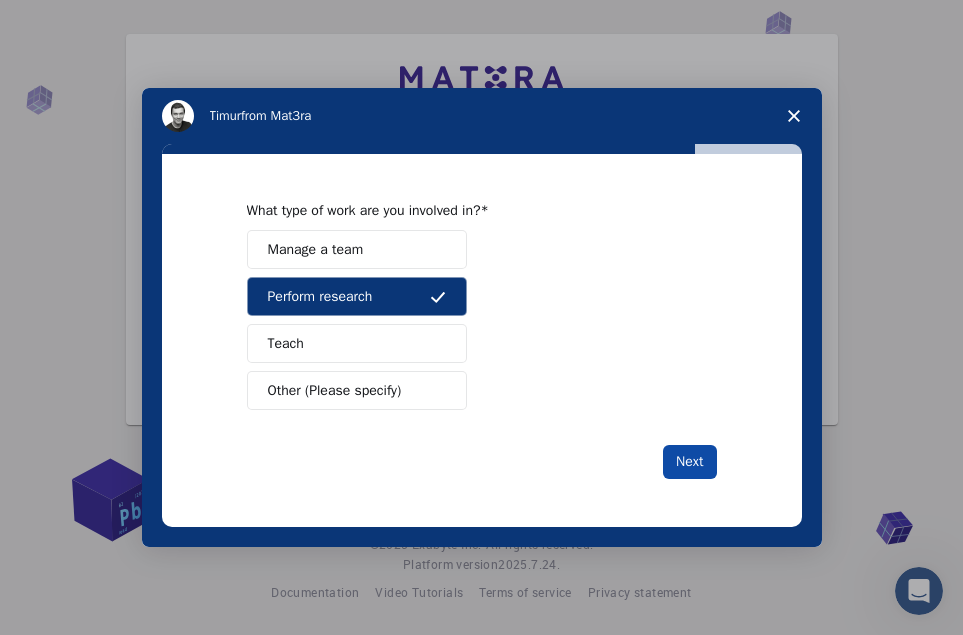 click on "Next" at bounding box center [689, 462] 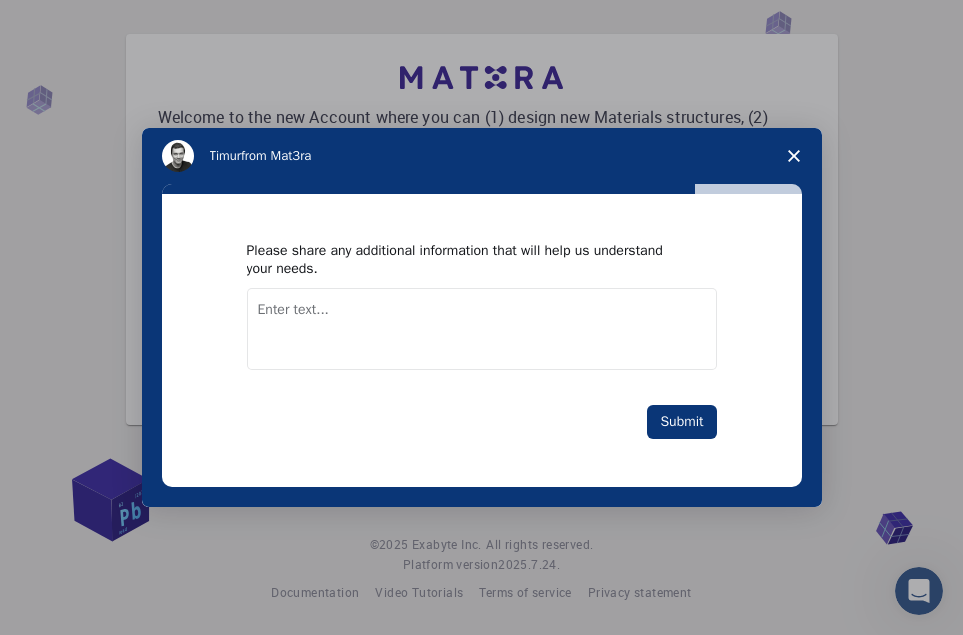 click at bounding box center [482, 329] 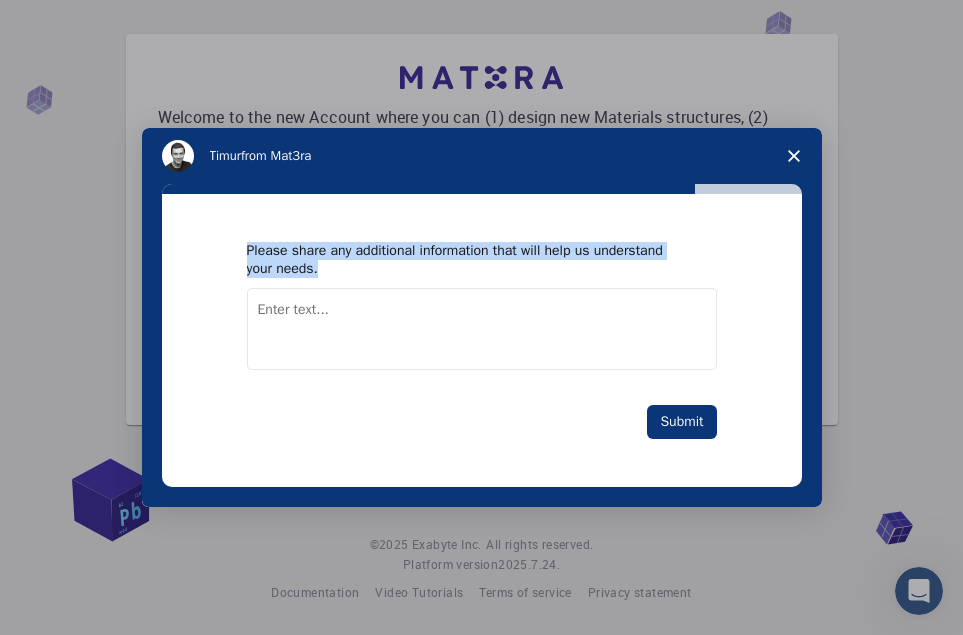 drag, startPoint x: 247, startPoint y: 254, endPoint x: 324, endPoint y: 270, distance: 78.64477 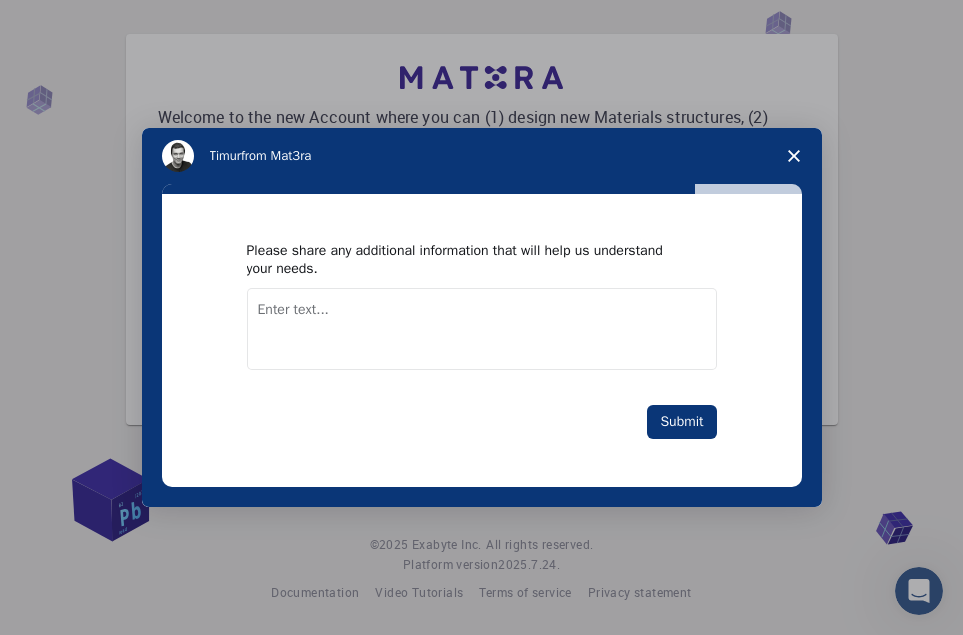 click at bounding box center [482, 329] 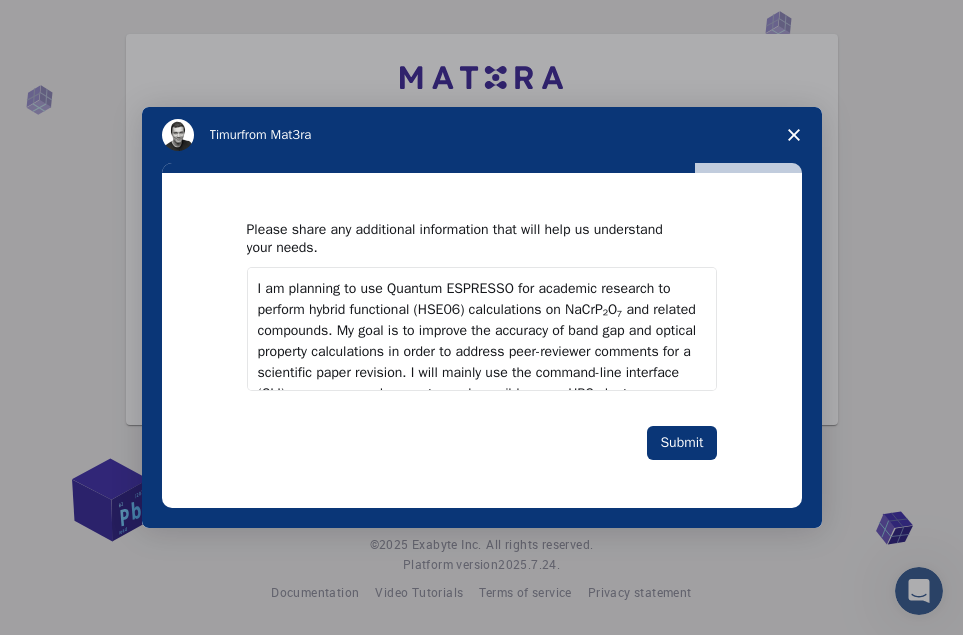 scroll, scrollTop: 35, scrollLeft: 0, axis: vertical 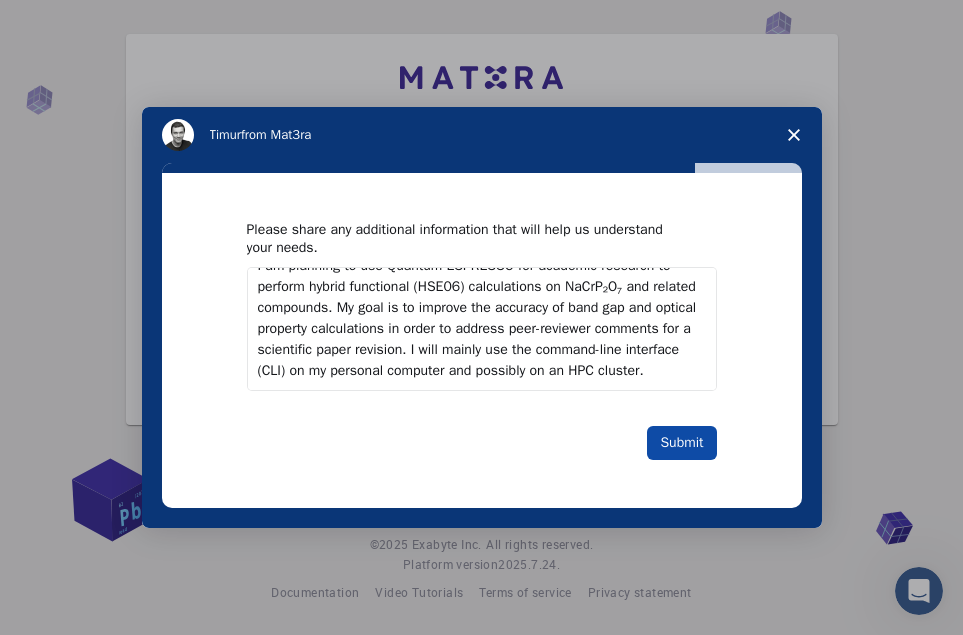 type on "I am planning to use Quantum ESPRESSO for academic research to perform hybrid functional (HSE06) calculations on NaCrP₂O₇ and related compounds. My goal is to improve the accuracy of band gap and optical property calculations in order to address peer-reviewer comments for a scientific paper revision. I will mainly use the command-line interface (CLI) on my personal computer and possibly on an HPC cluster." 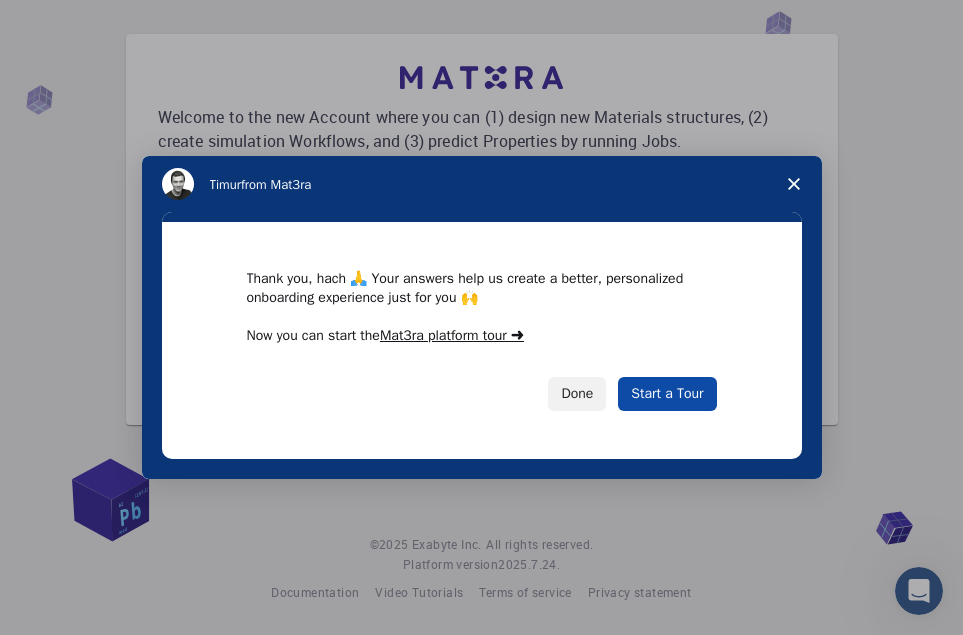 click on "Start a Tour" at bounding box center (667, 394) 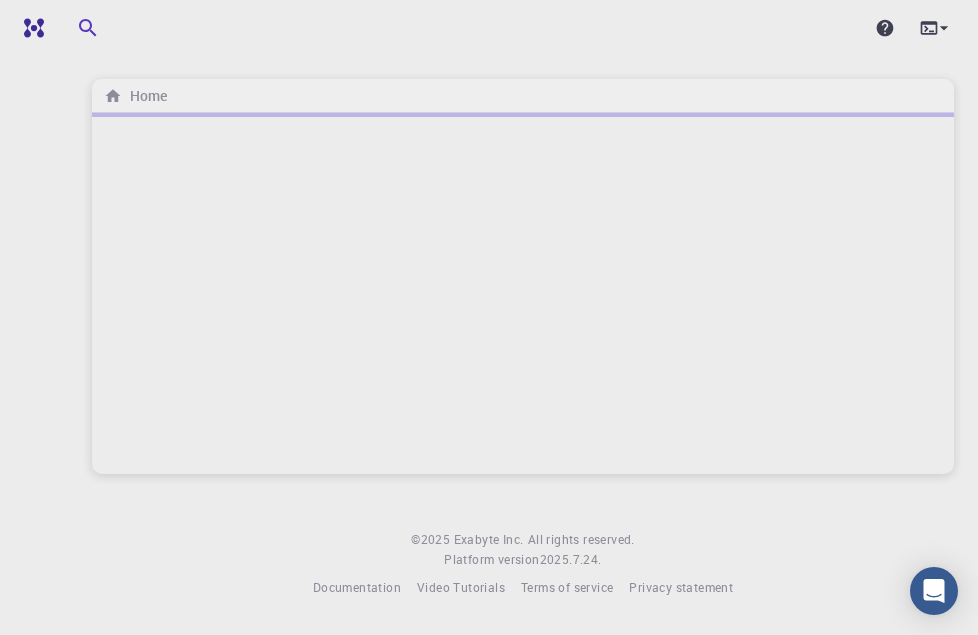 scroll, scrollTop: 0, scrollLeft: 0, axis: both 